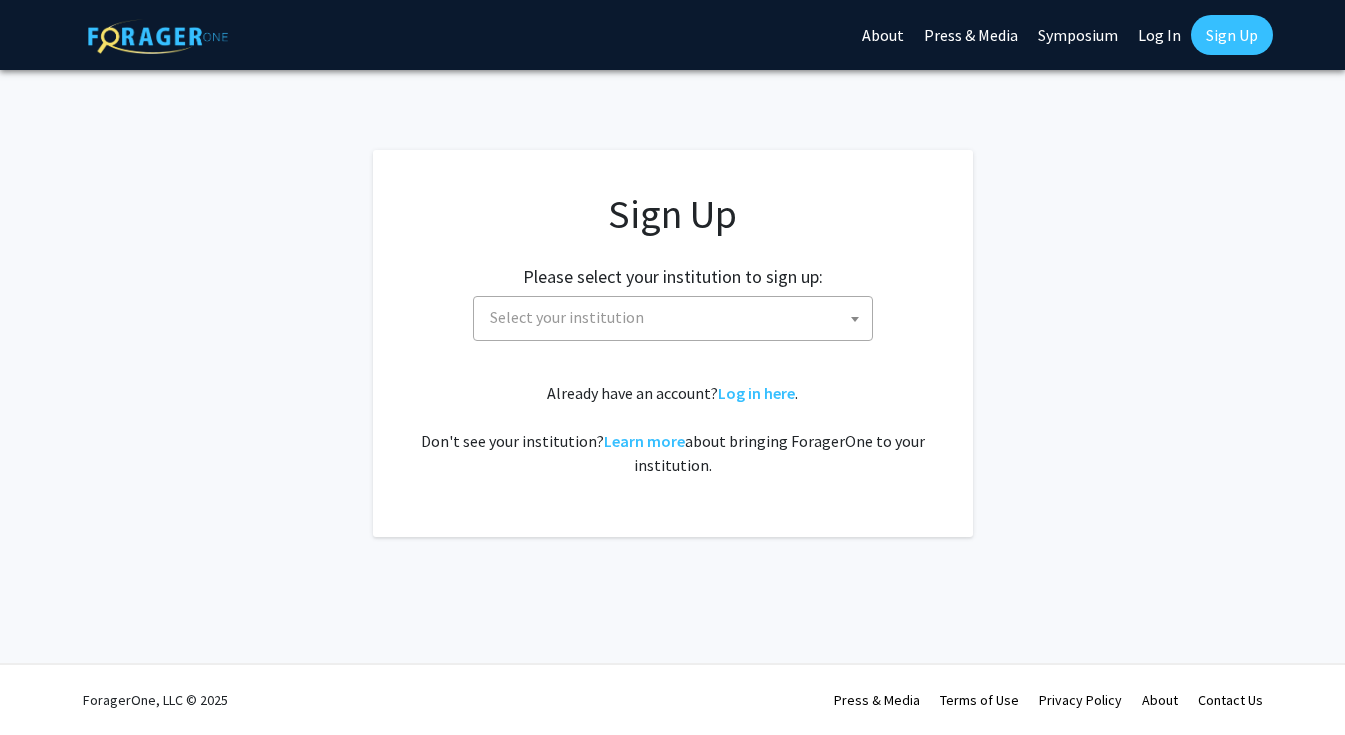 scroll, scrollTop: 0, scrollLeft: 0, axis: both 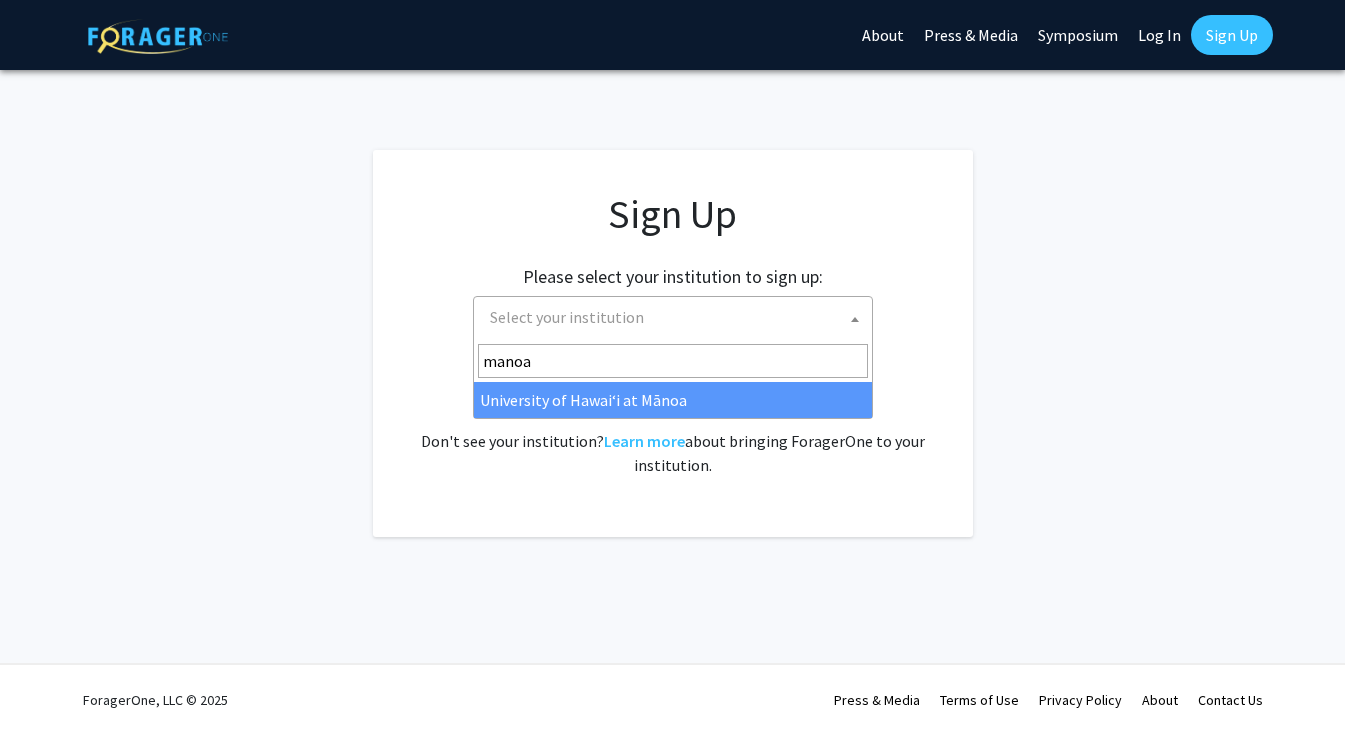 type on "manoa" 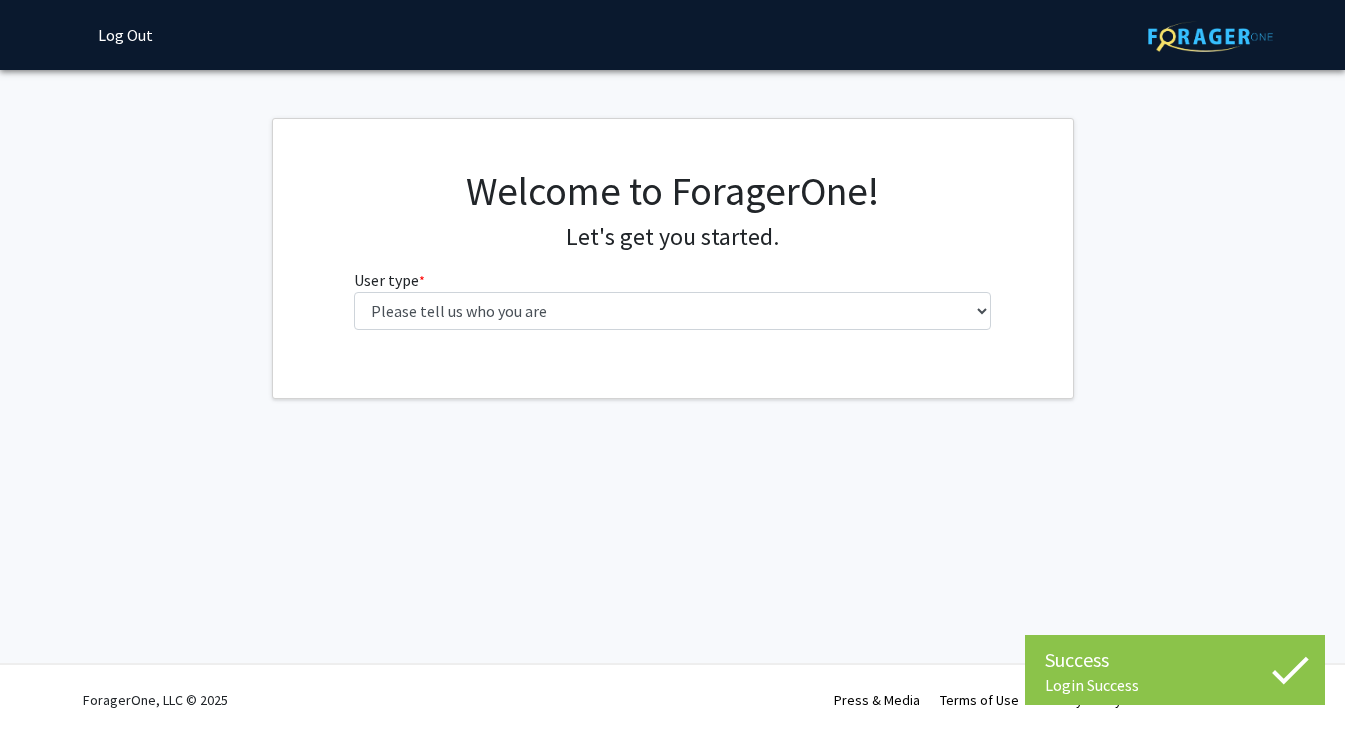 scroll, scrollTop: 0, scrollLeft: 0, axis: both 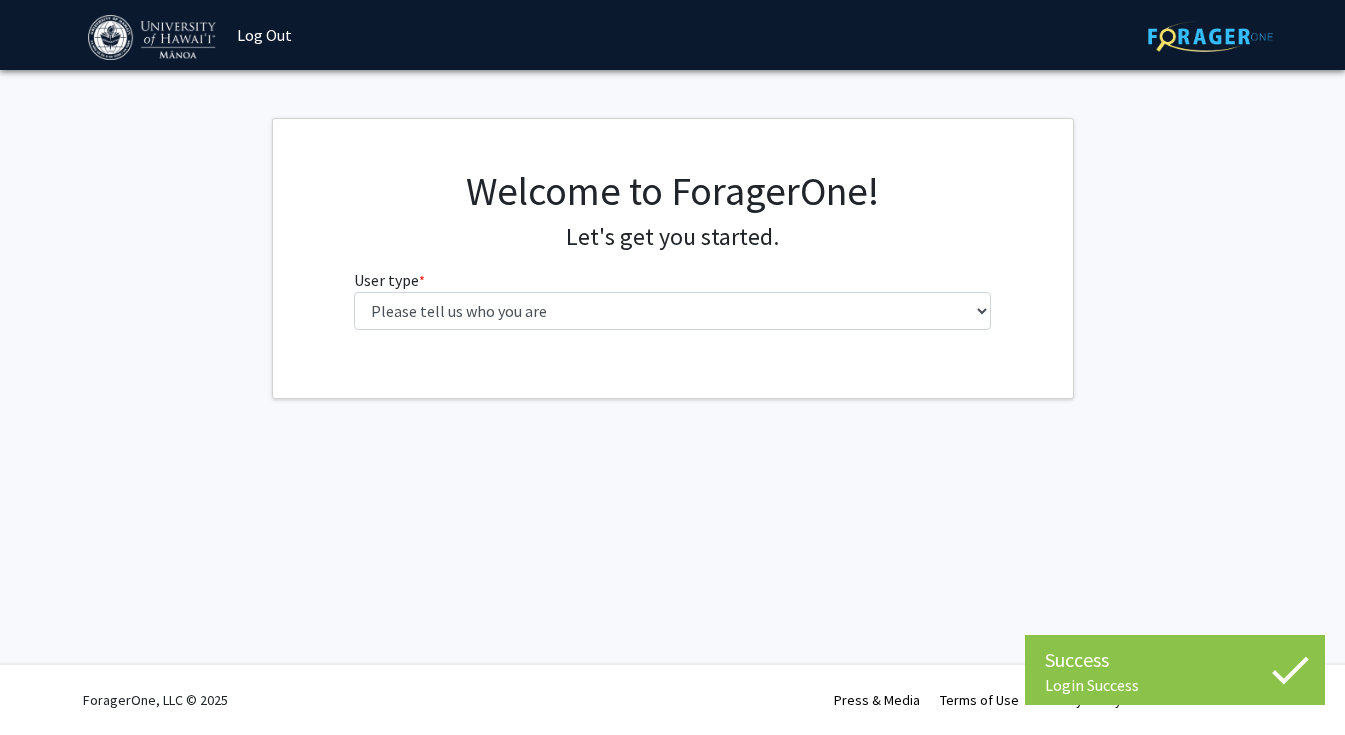 click on "User type  * required Please tell us who you are  Undergraduate Student   Master's Student   Doctoral Candidate (PhD, MD, DMD, PharmD, etc.)   Postdoctoral Researcher / Research Staff / Medical Resident / Medical Fellow   Faculty   Administrative Staff" at bounding box center (672, 299) 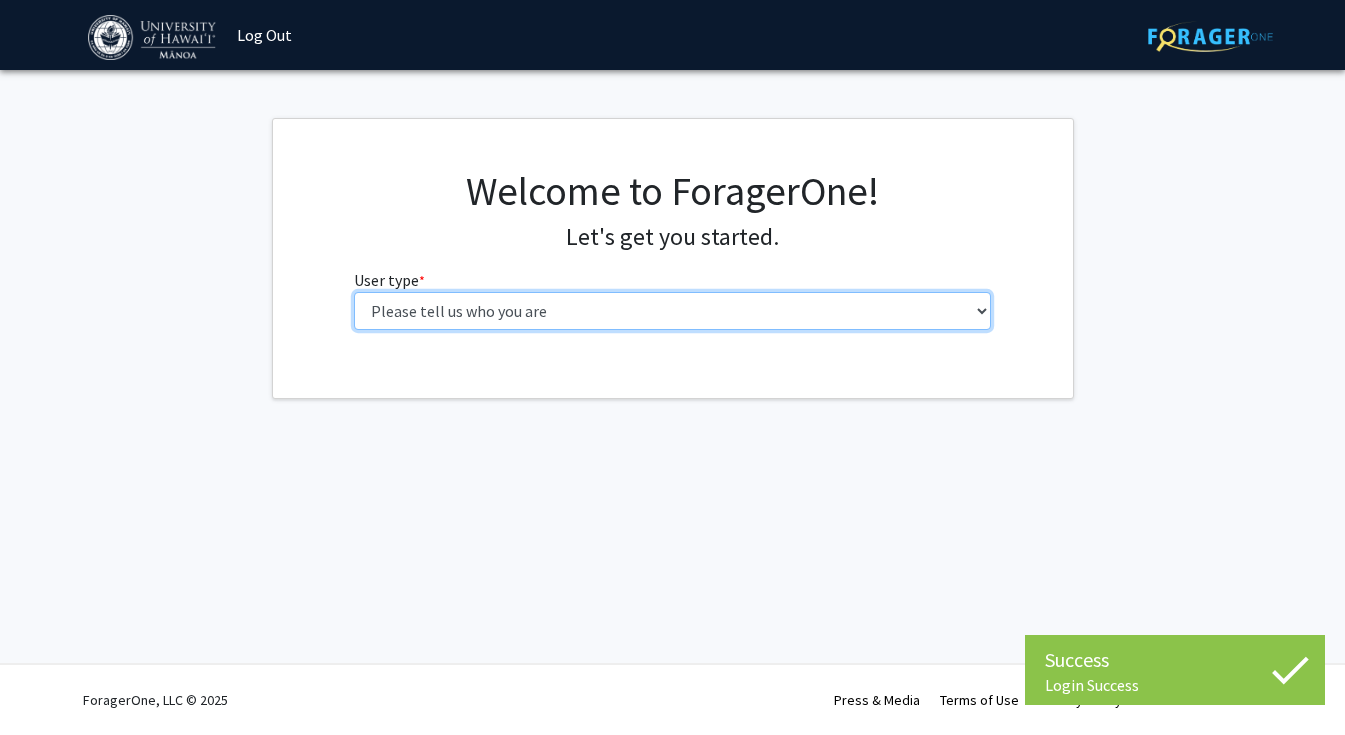 select on "1: undergrad" 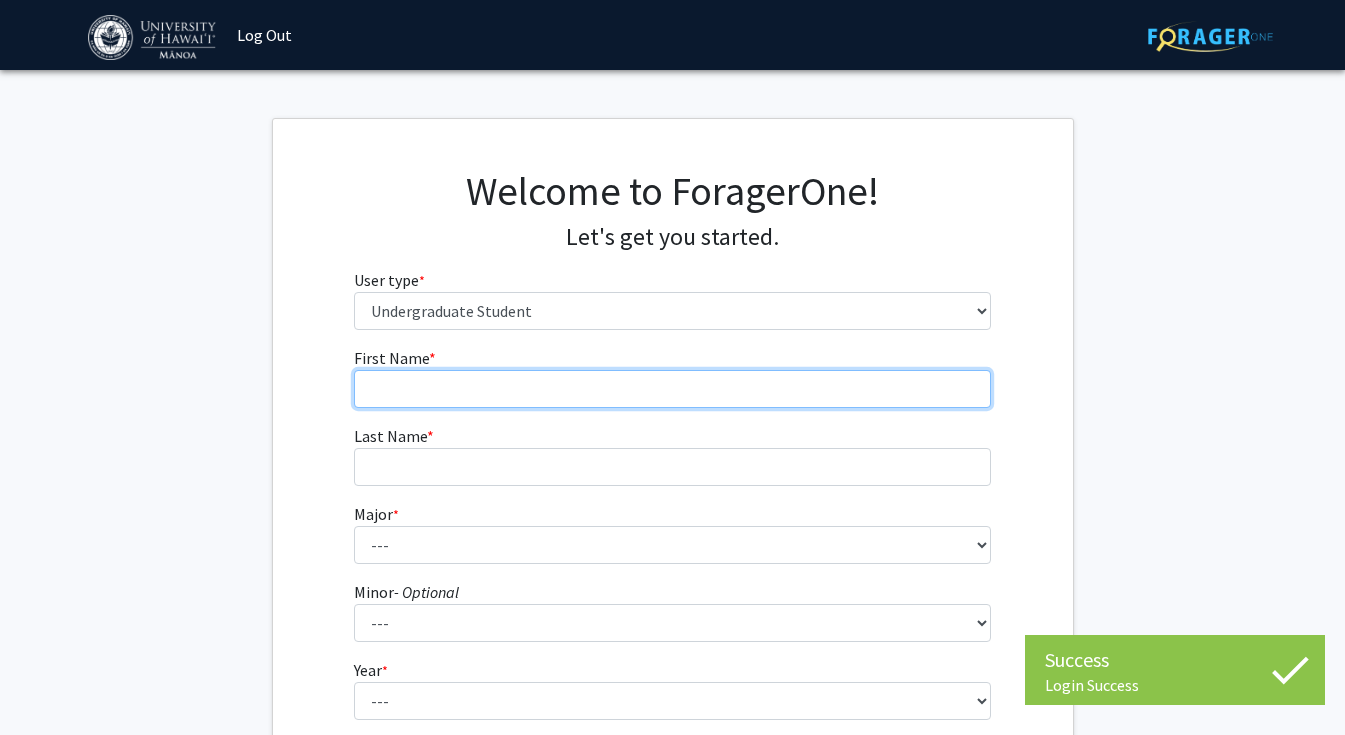 click on "First Name * required" at bounding box center (672, 389) 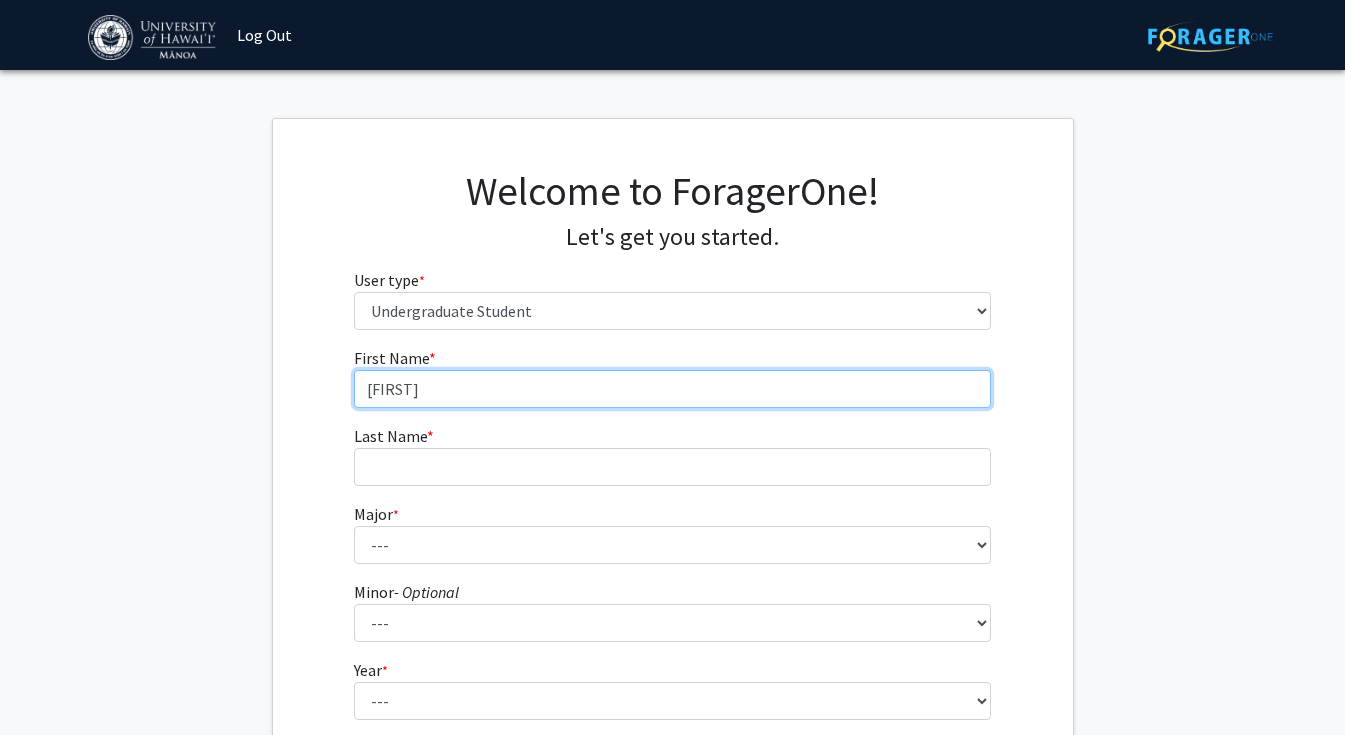 type on "[FIRST]" 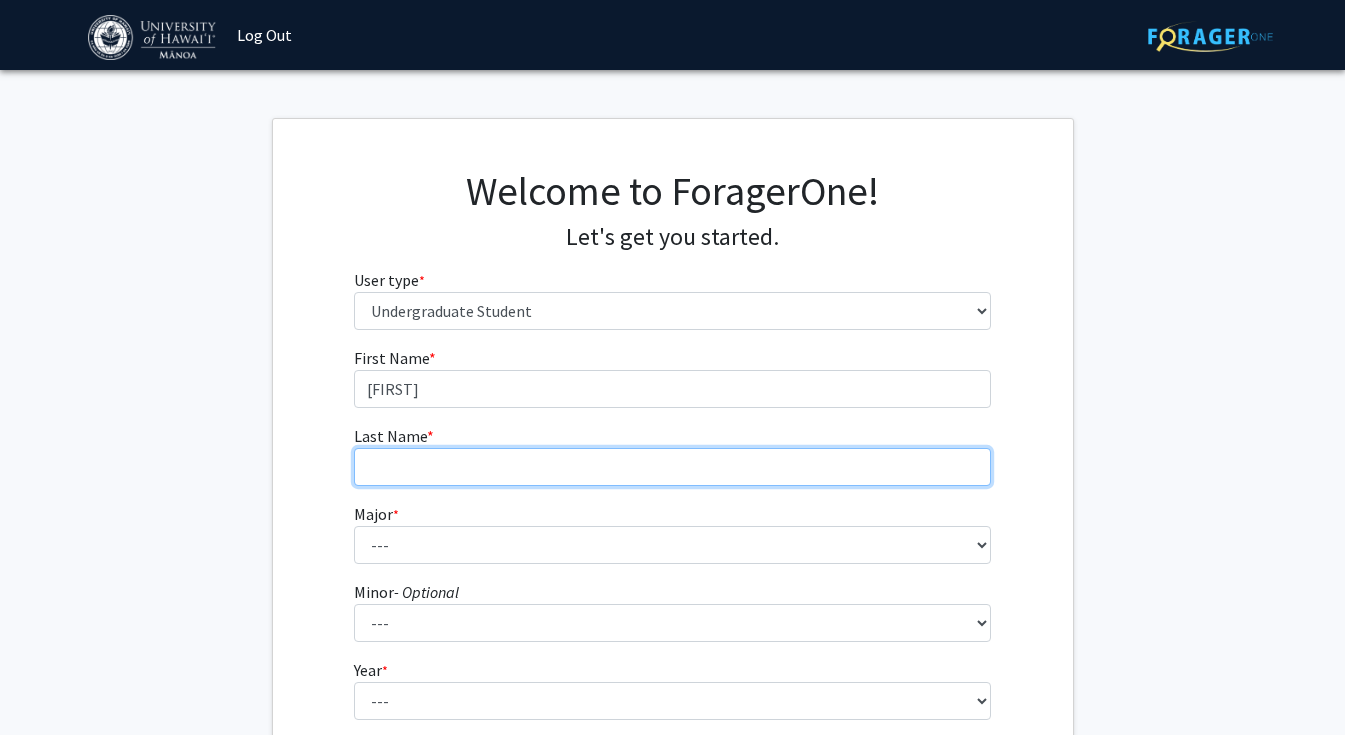 click on "Last Name * required" at bounding box center (672, 467) 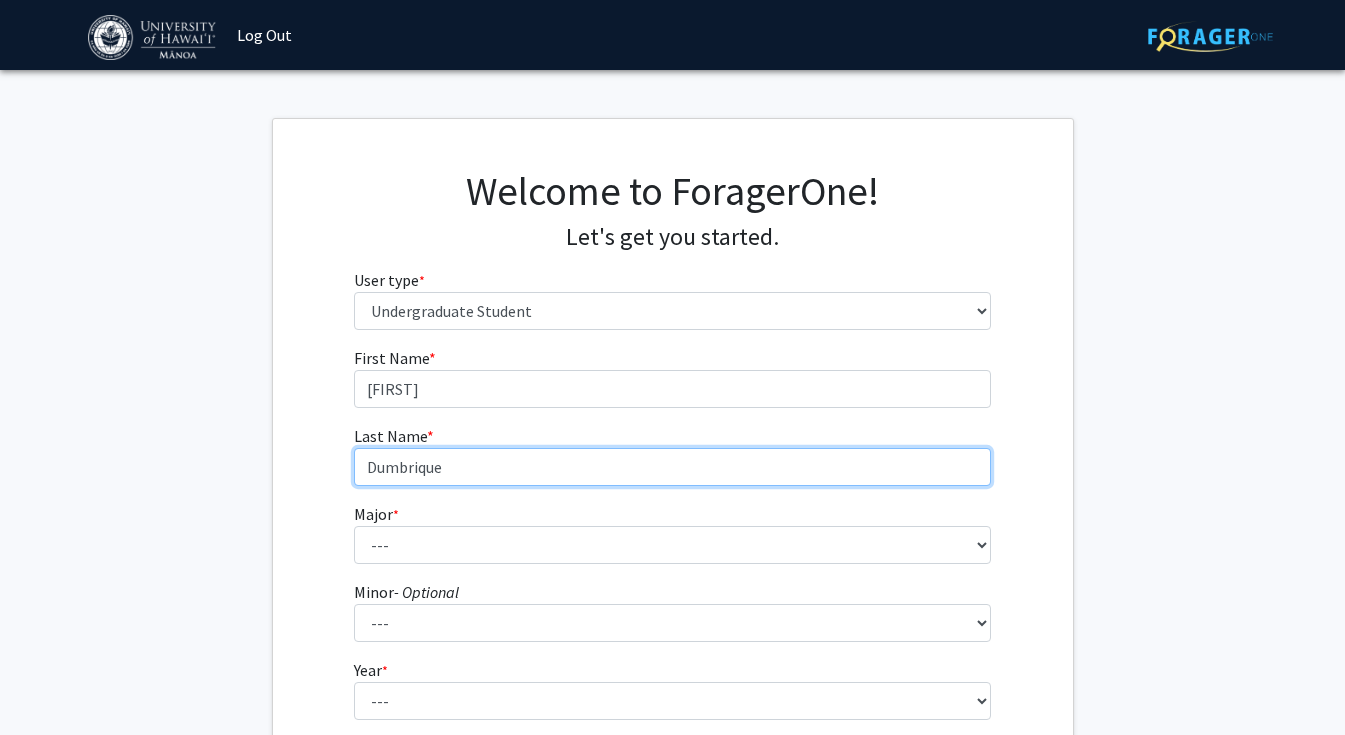 type on "Dumbrique" 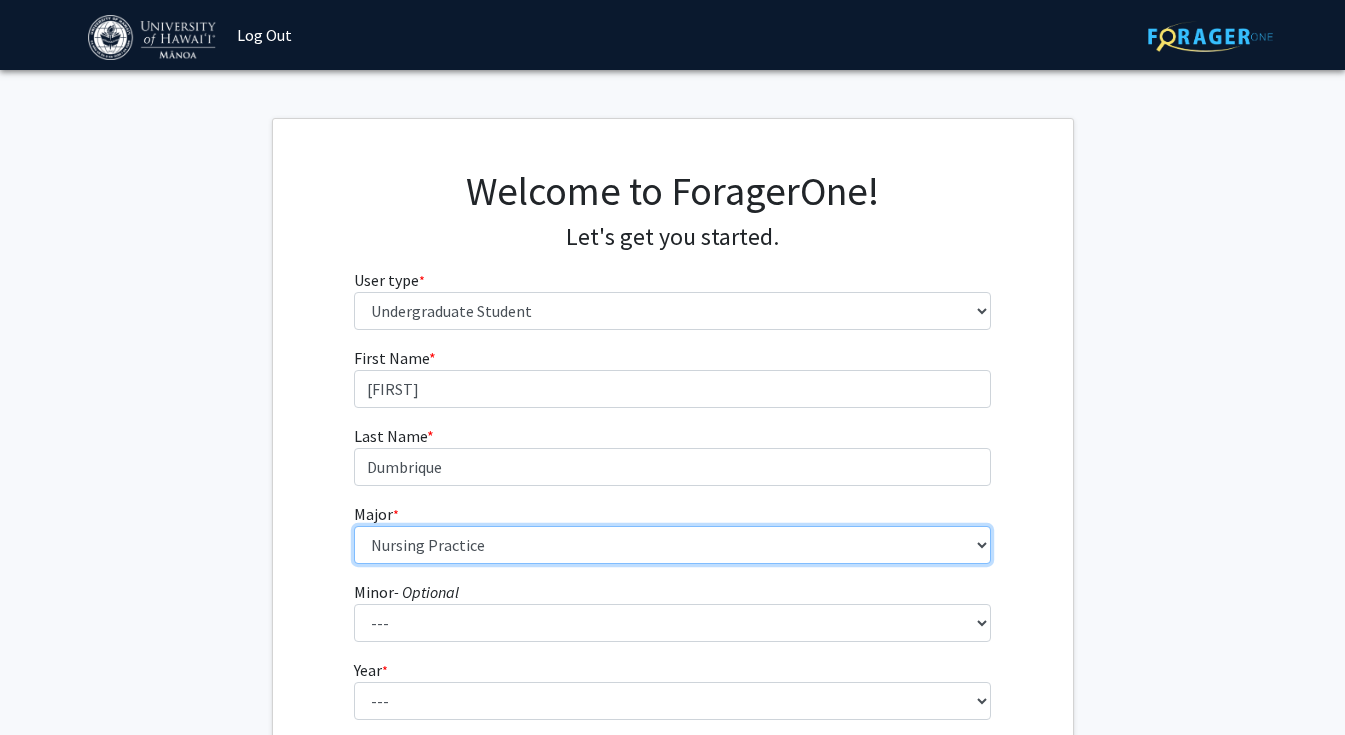 select on "76: 1458" 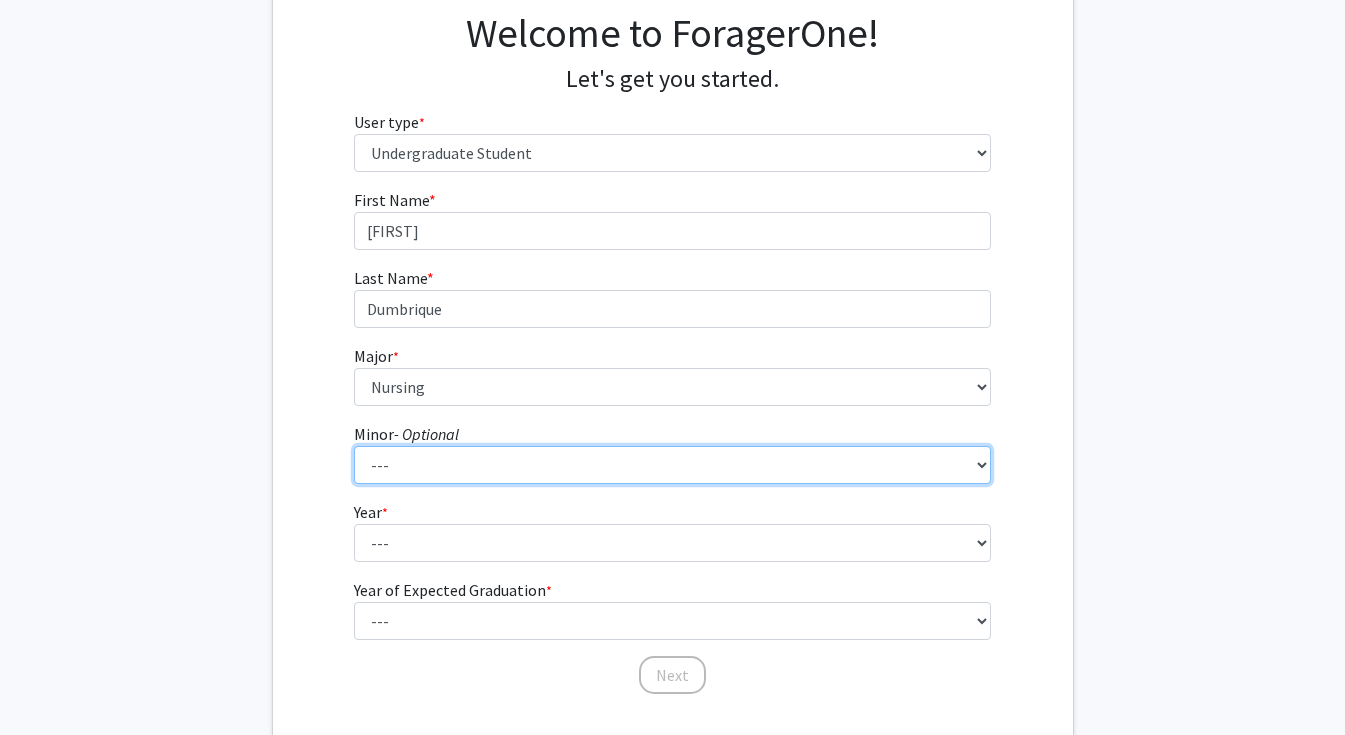scroll, scrollTop: 166, scrollLeft: 0, axis: vertical 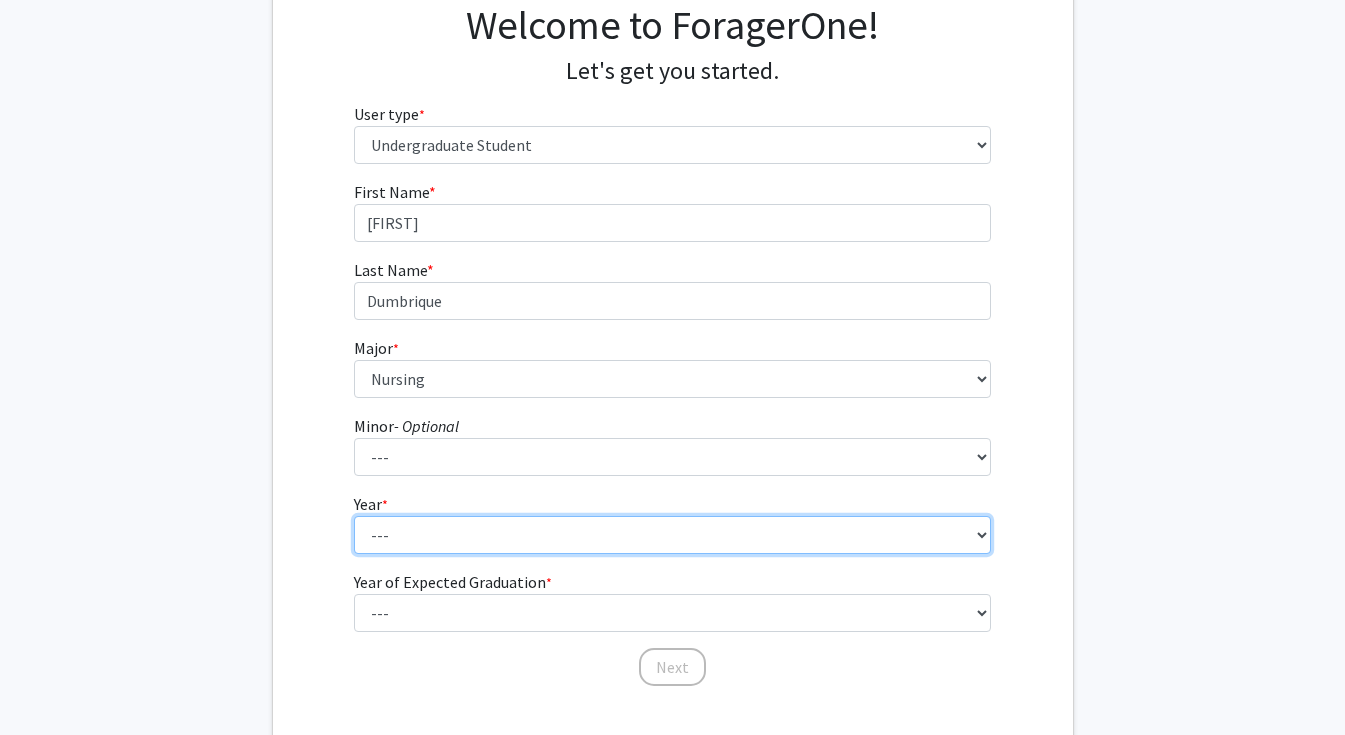 select on "2: sophomore" 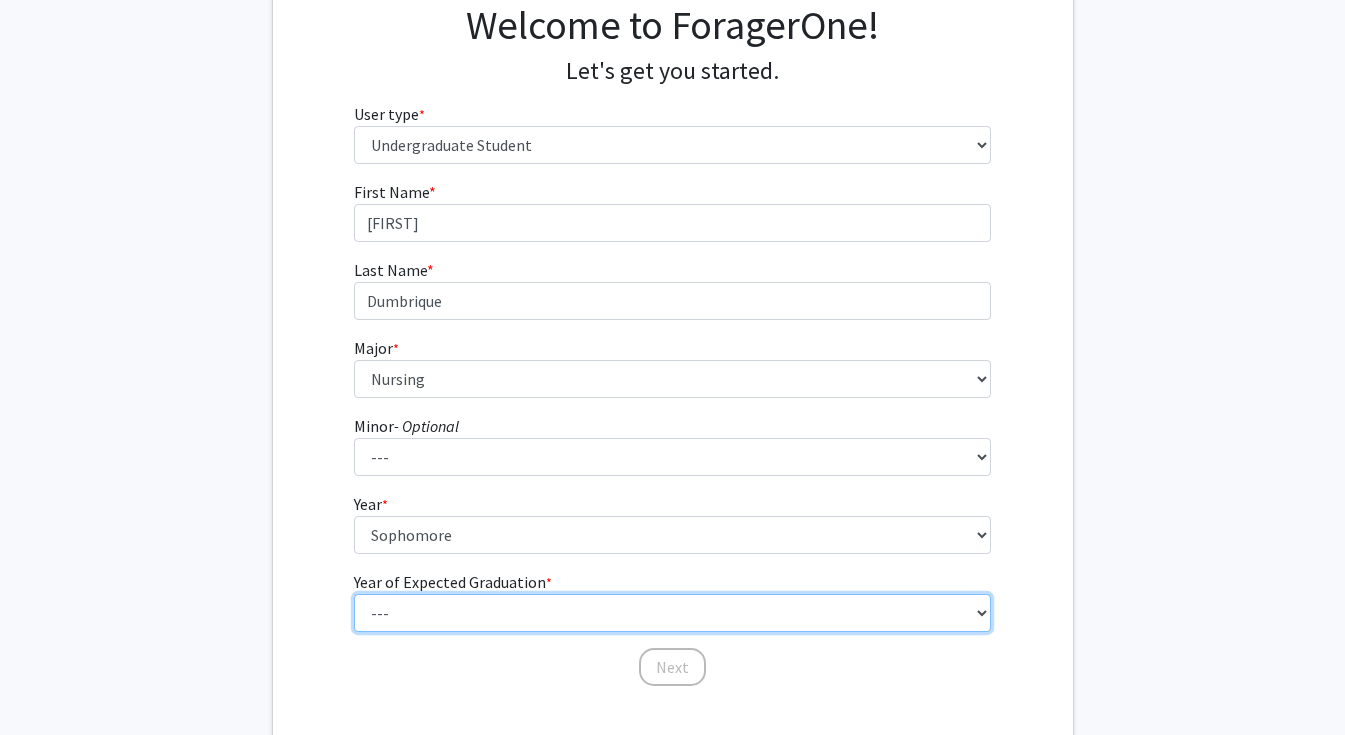 select on "4: 2028" 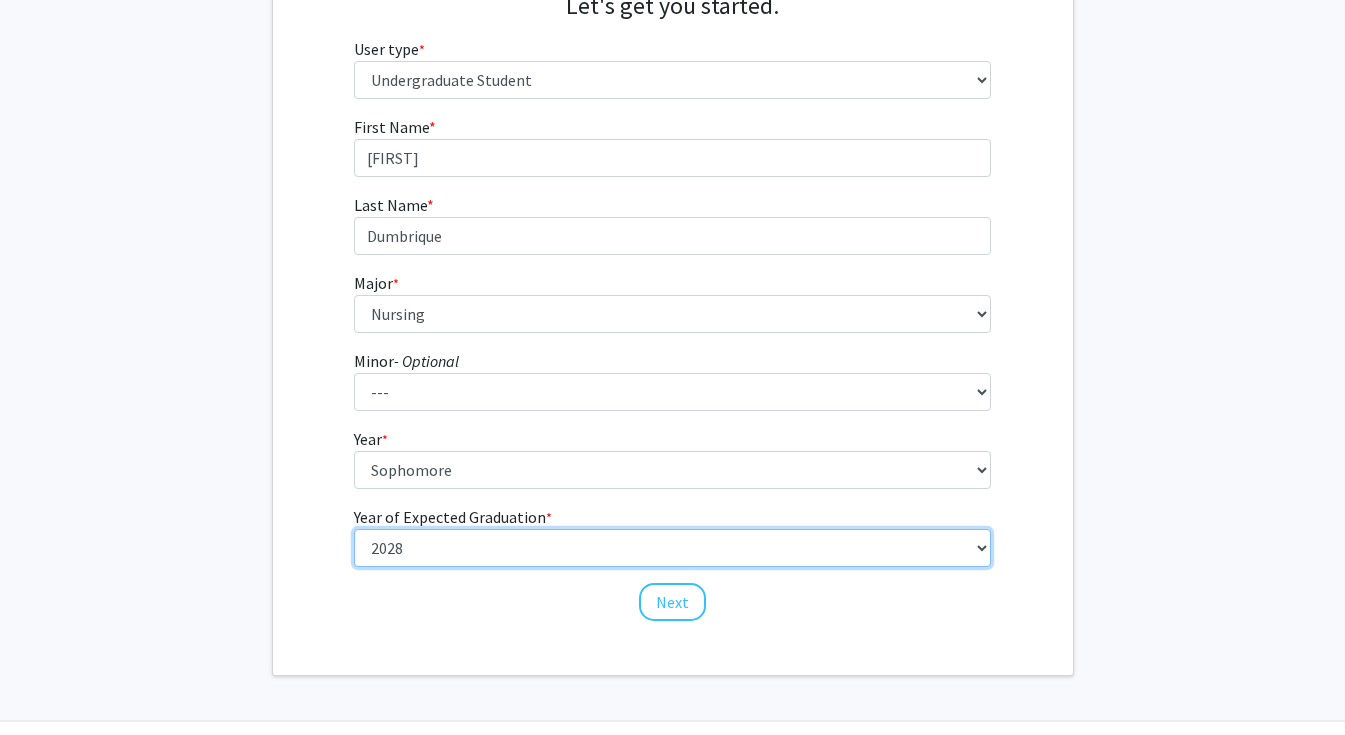 scroll, scrollTop: 262, scrollLeft: 0, axis: vertical 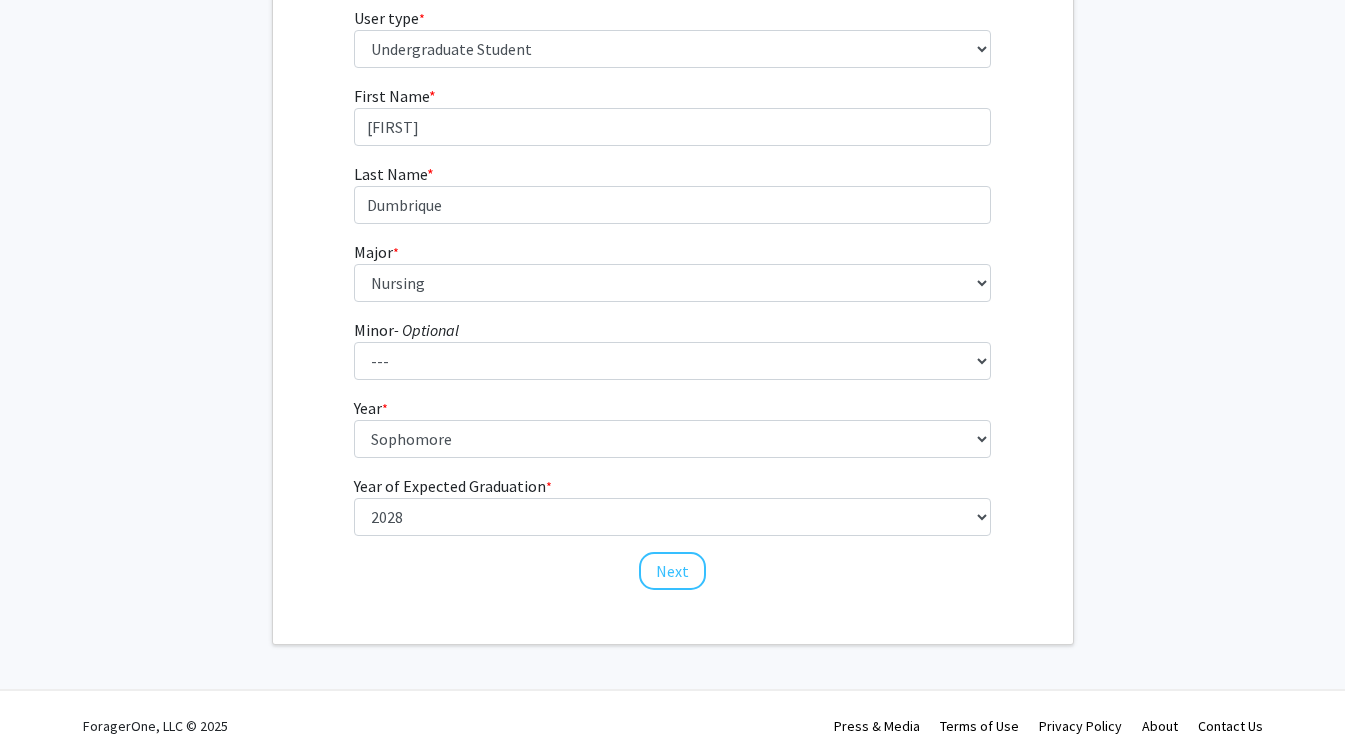 click on "Welcome to ForagerOne! Let's get you started. User type * required Please tell us who you are Undergraduate Student Master's Student Doctoral Candidate (PhD, MD, DMD, PharmD, etc.) Postdoctoral Researcher / Research Staff / Medical Resident / Medical Fellow Faculty Administrative Staff First Name * required [FIRST] Last Name * required [LAST] Major * required --- Accounting American Studies Animal Sciences Anthropology Art Art History Asian Studies Astronomy Astrophysics Atmospheric Sciences Biochemistry Biological Engineering Biology Botany Chemistry Chinese Civil Engineering Classics Communication Communicology Computer Engineering Computer Science Construction Engineering Creative Media Dance Dental Hygiene Dietetics Earth Sciences Economics Electrical Engineering Elementary Education Engineering Science English Entrepreneurship Environmental Design Environmental Earth Science Environmental Studies Ethnic Studies*" 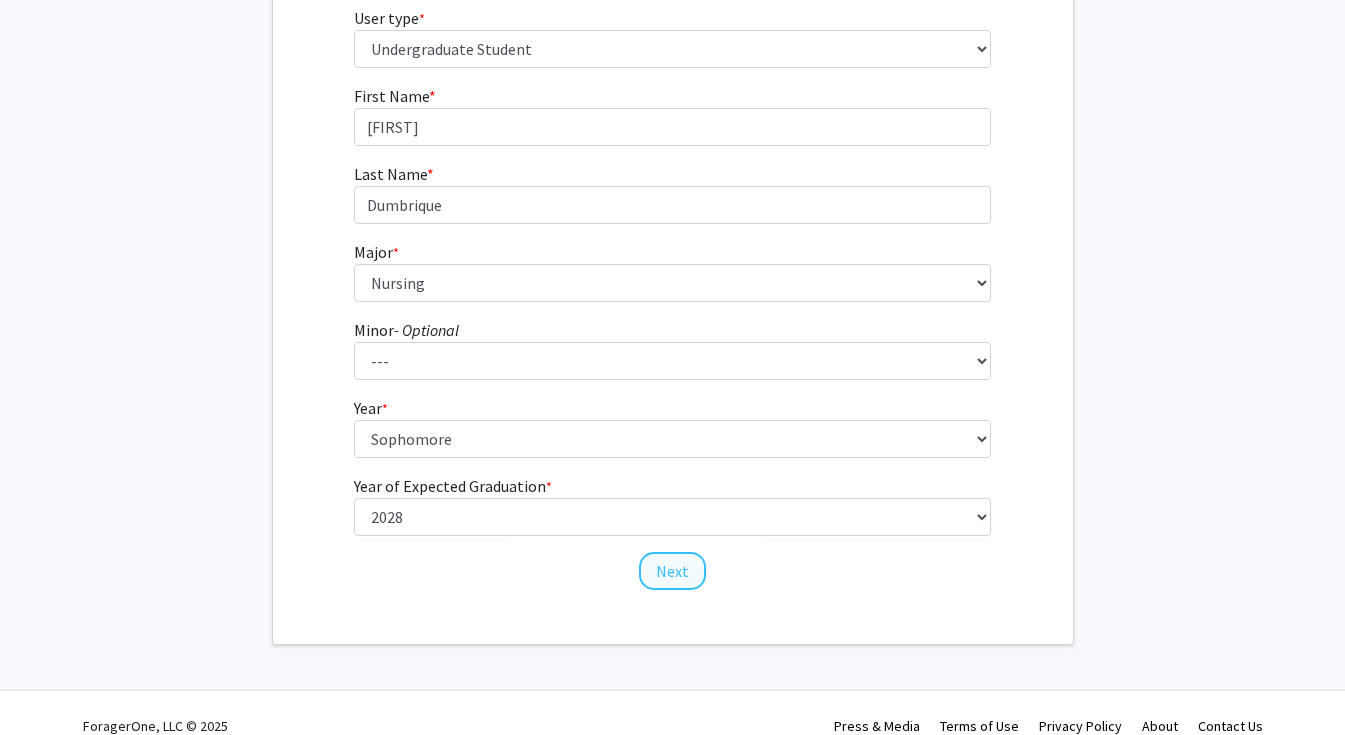 click on "Next" 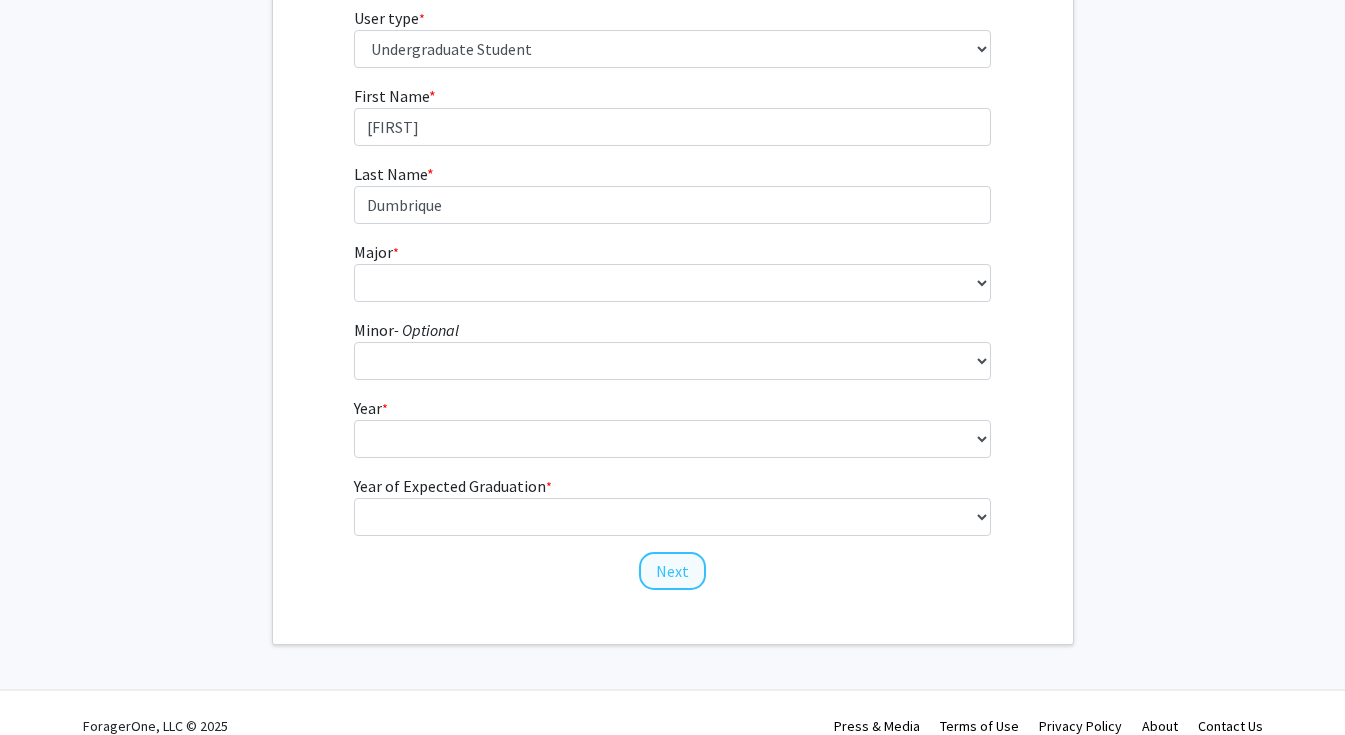 scroll, scrollTop: 0, scrollLeft: 0, axis: both 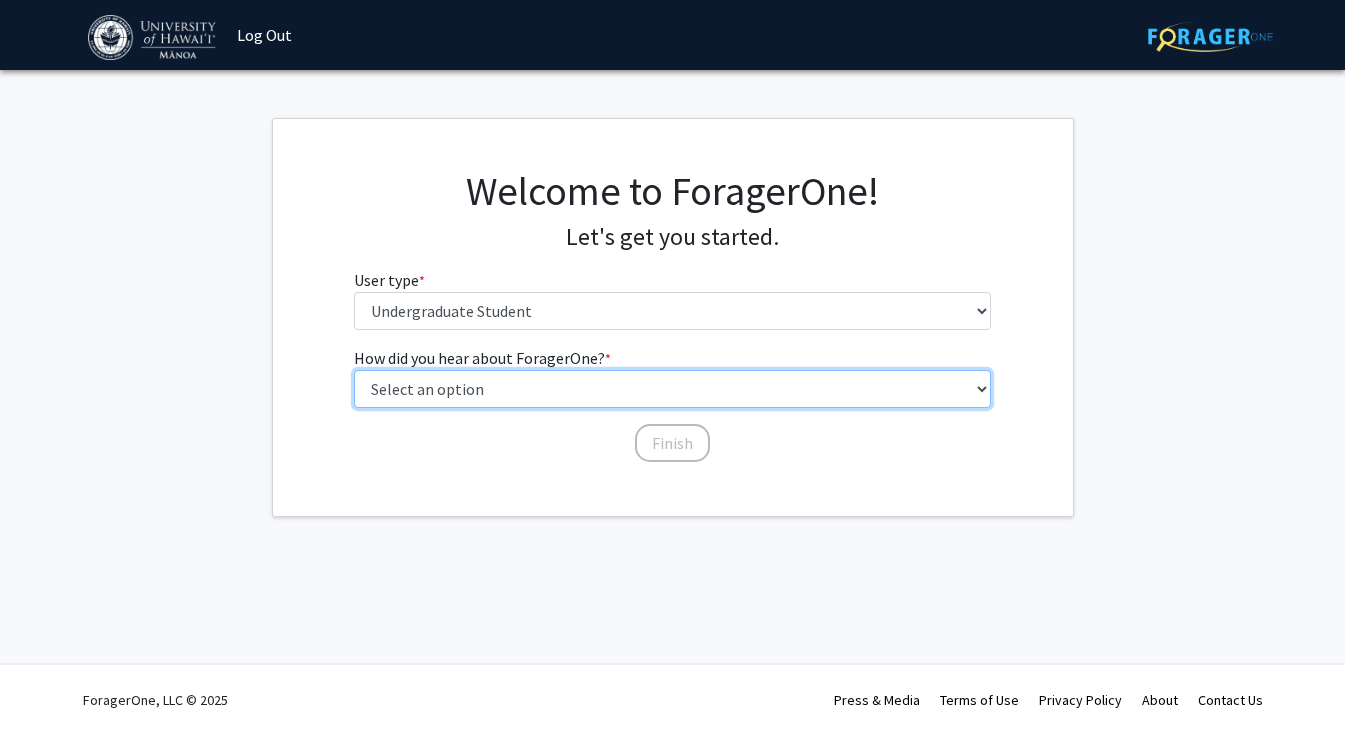 select on "3: university_website" 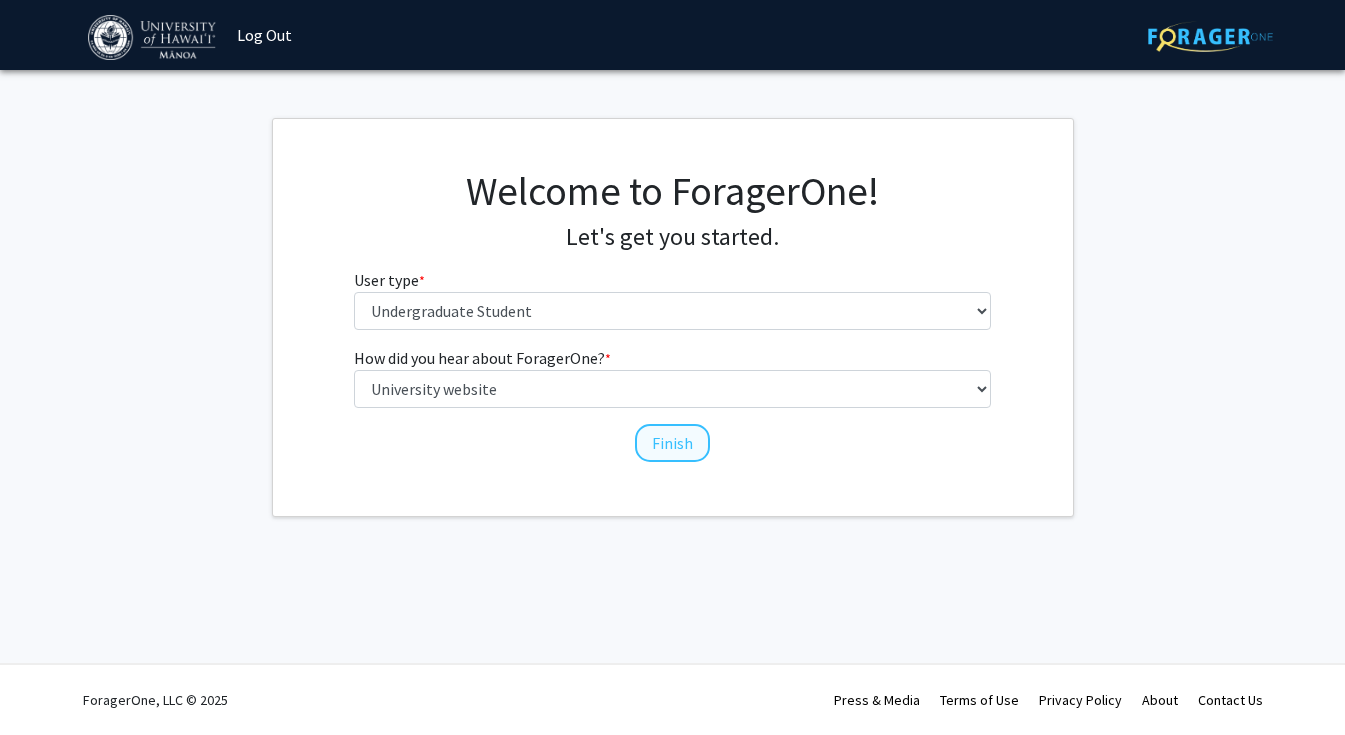 click on "Finish" 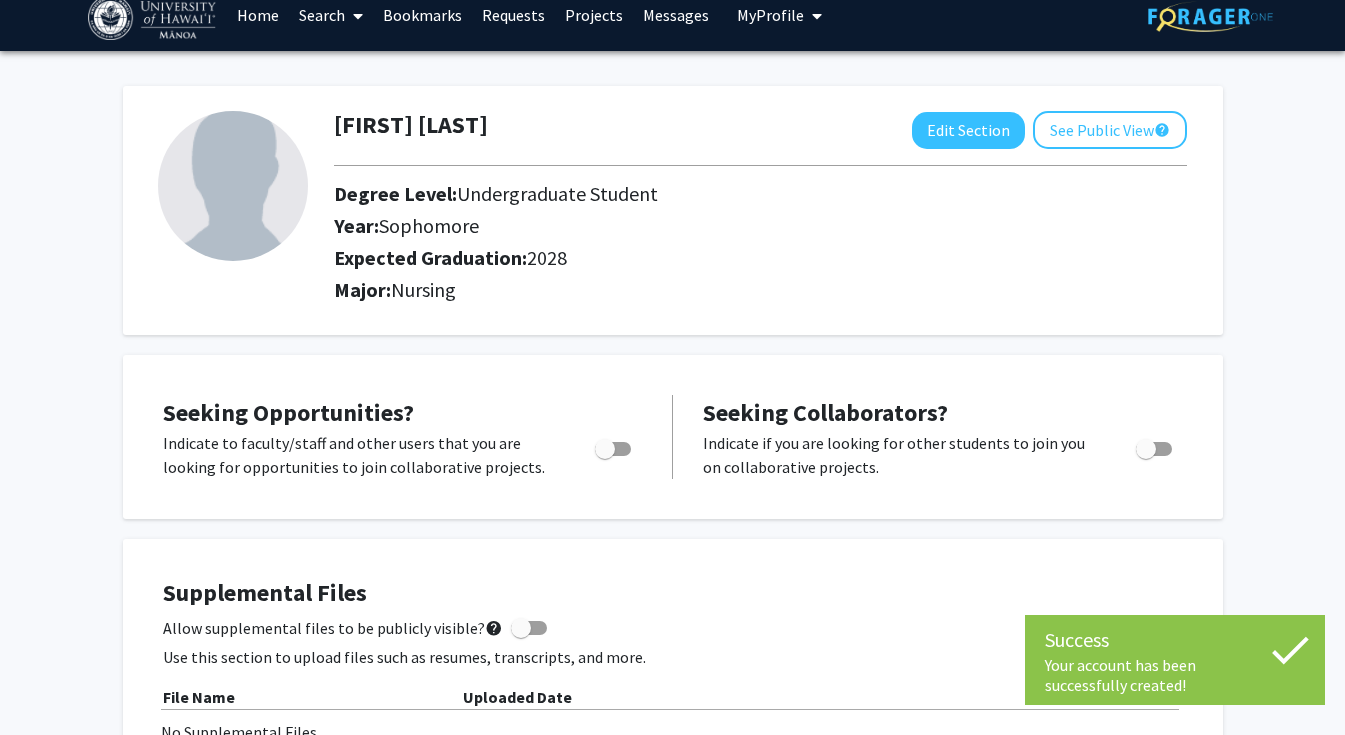 scroll, scrollTop: 28, scrollLeft: 0, axis: vertical 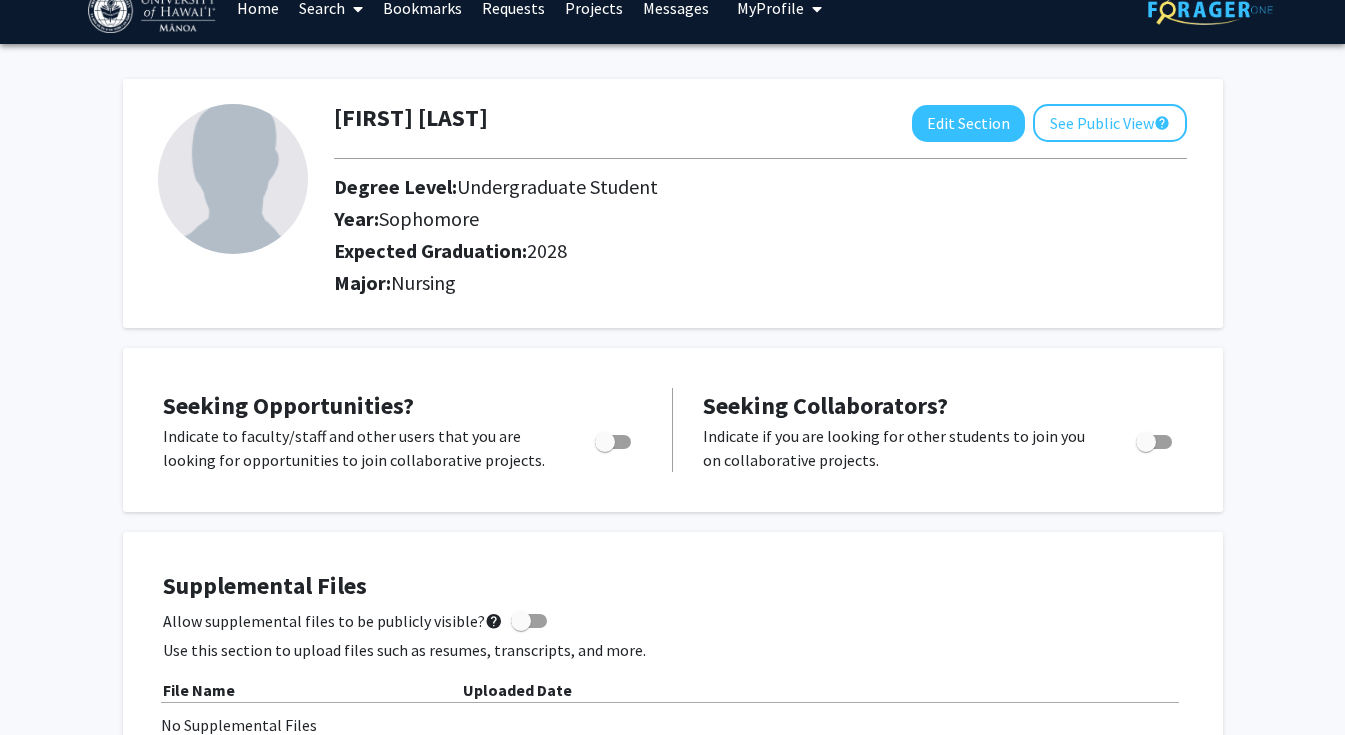 click at bounding box center (613, 442) 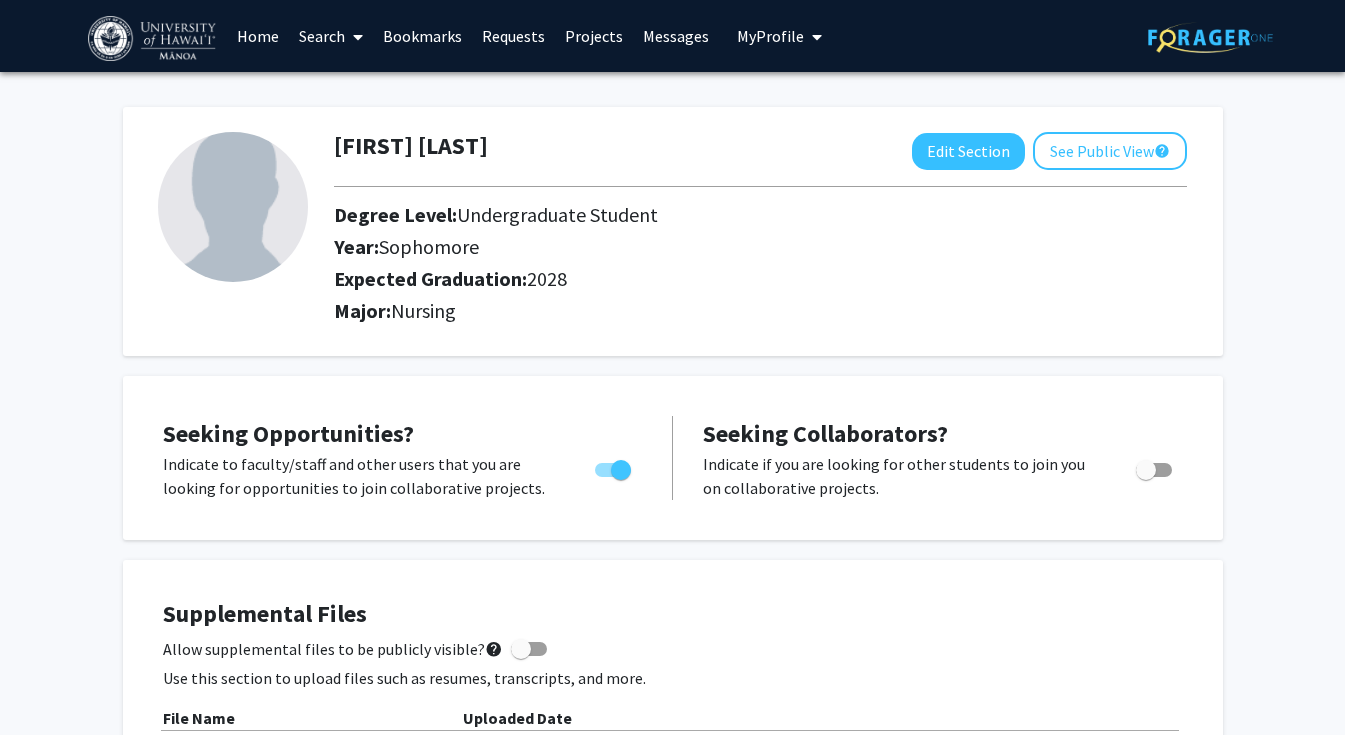scroll, scrollTop: 0, scrollLeft: 0, axis: both 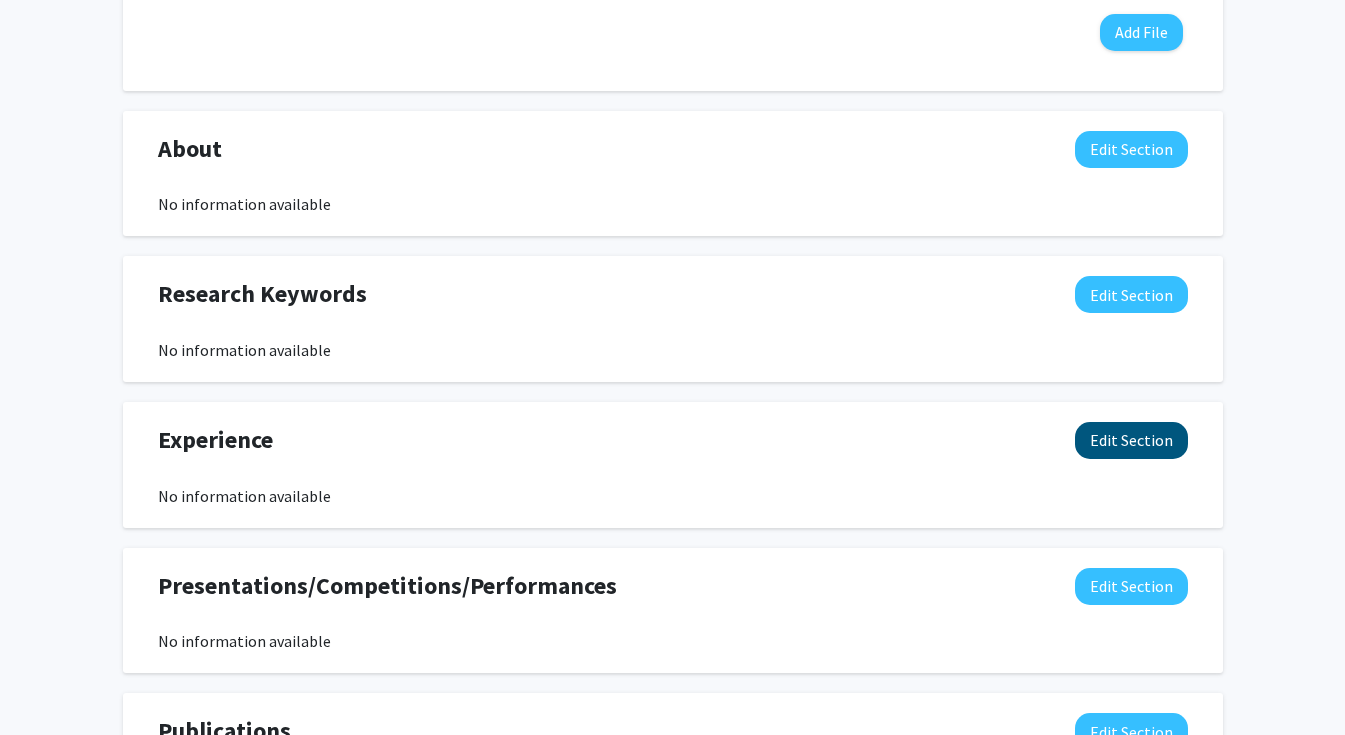 click on "Edit Section" 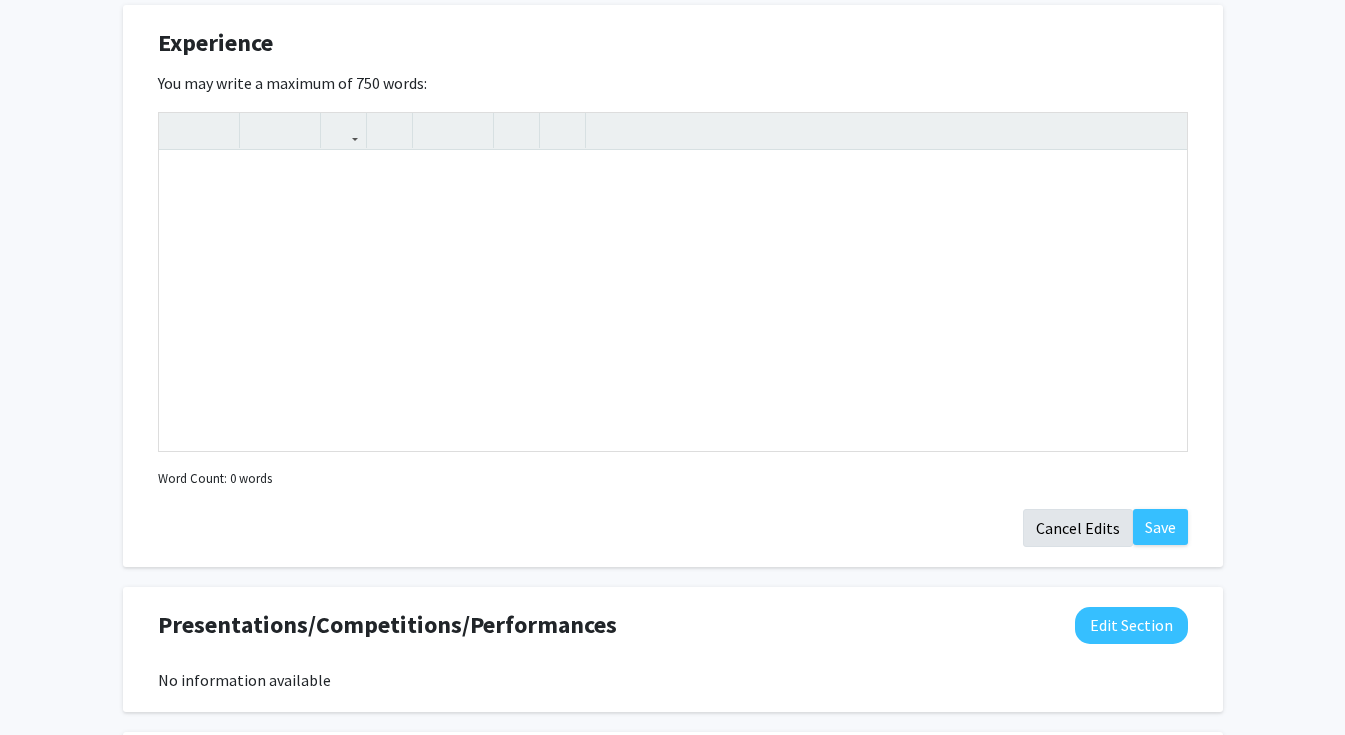 click on "Cancel Edits" 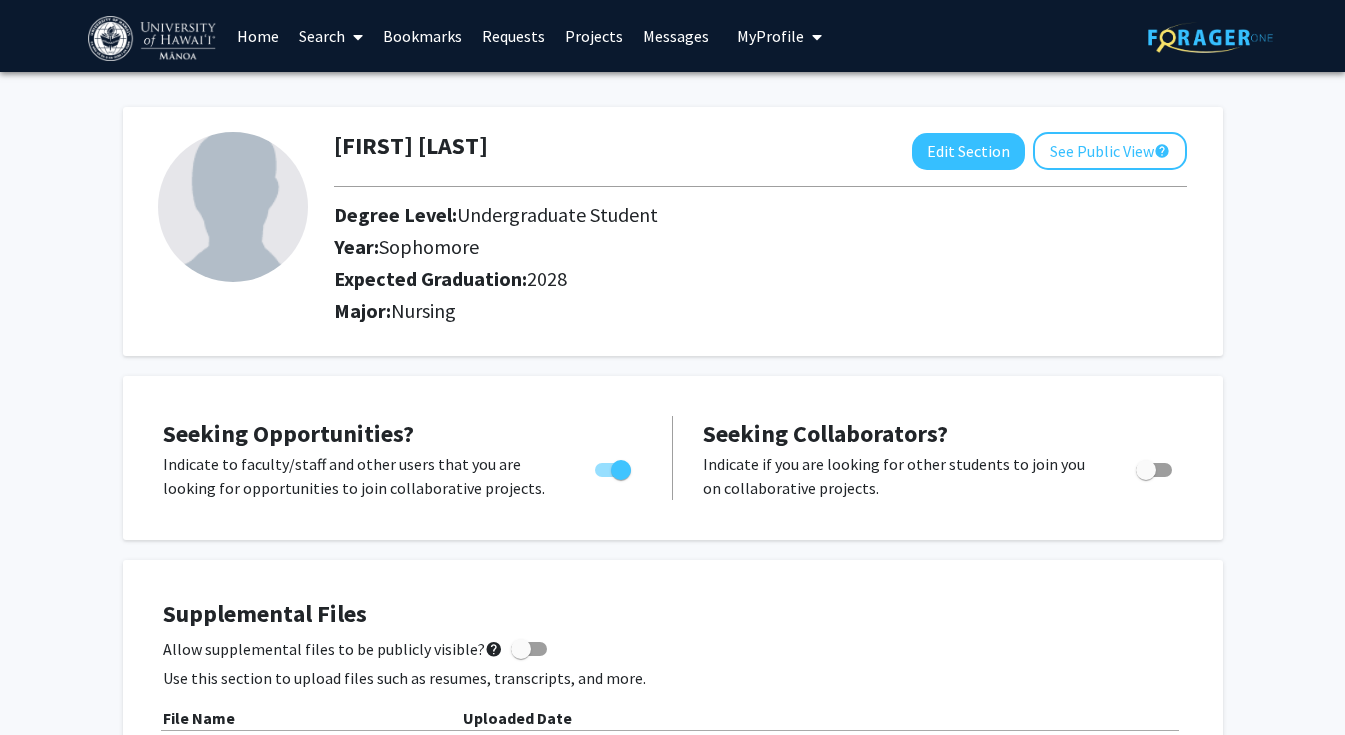scroll, scrollTop: 0, scrollLeft: 0, axis: both 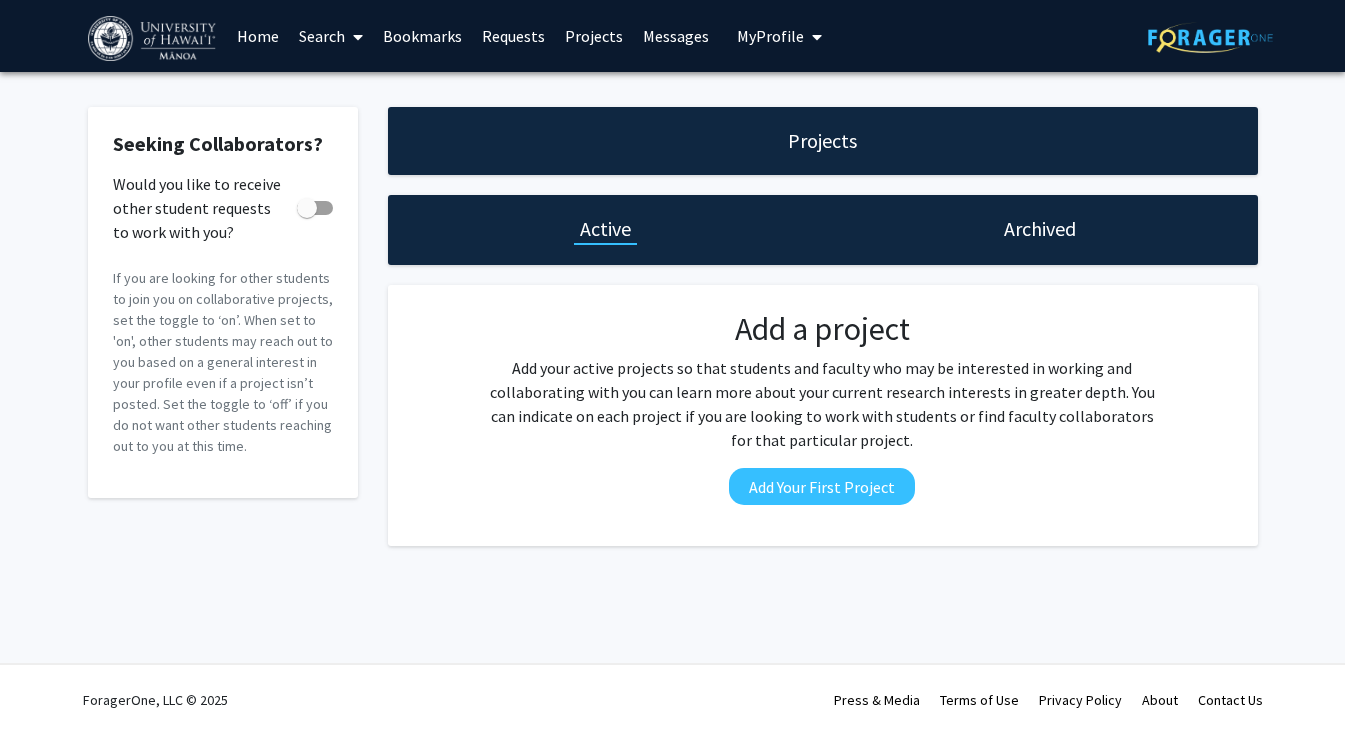 click on "Search" at bounding box center [331, 36] 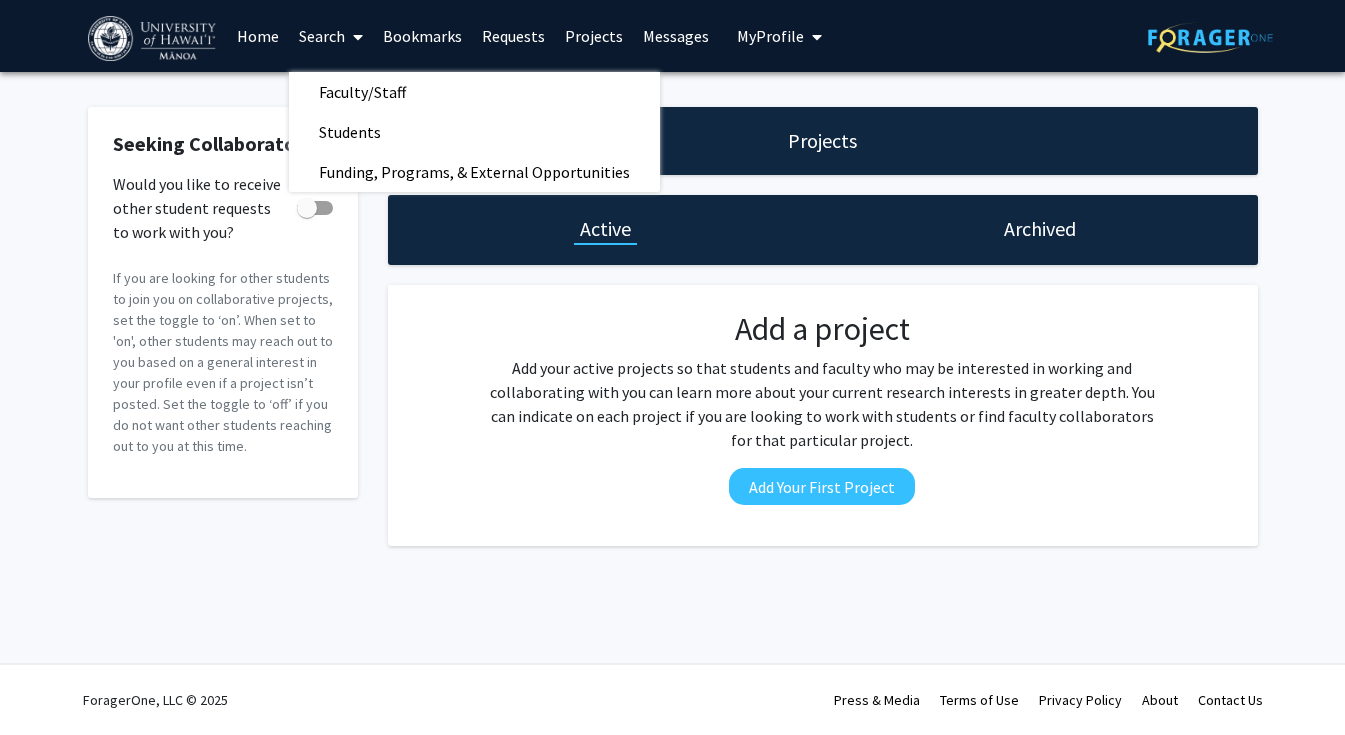 click on "Seeking Collaborators?" 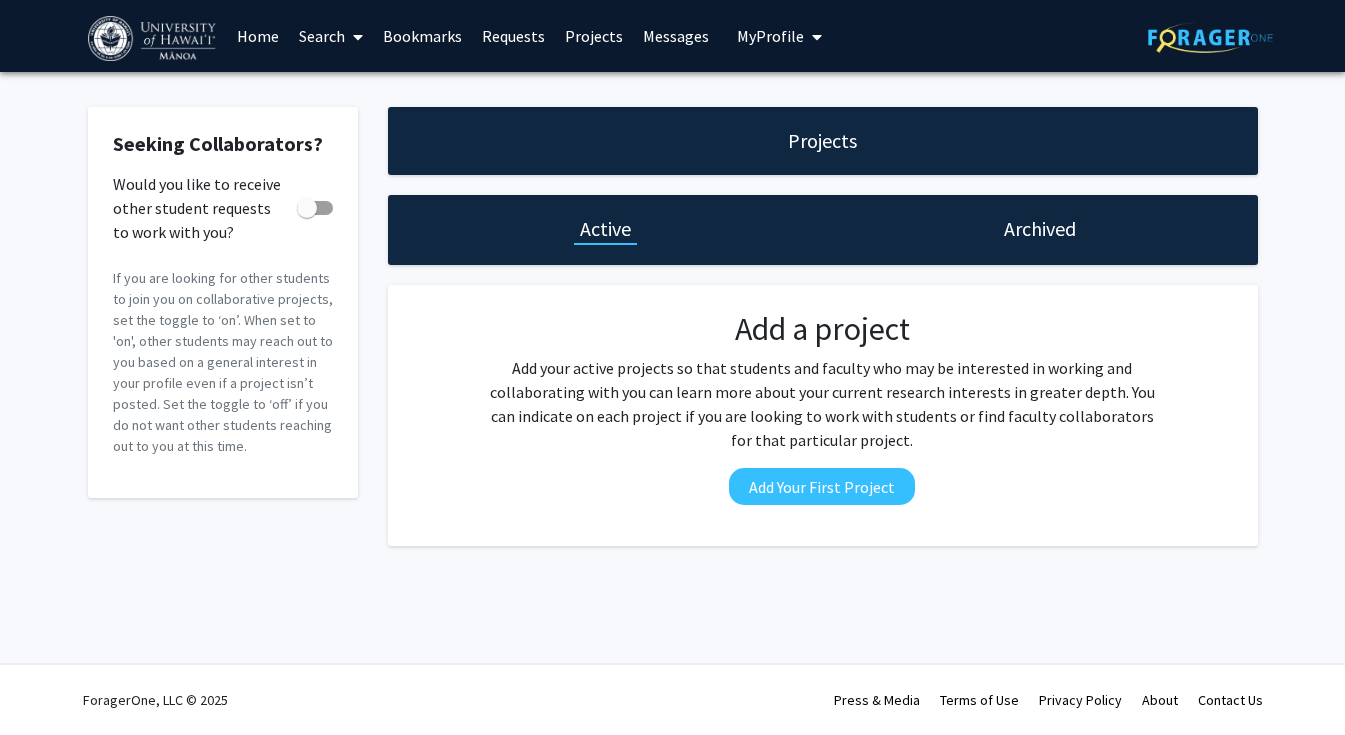 click on "Requests" at bounding box center [513, 36] 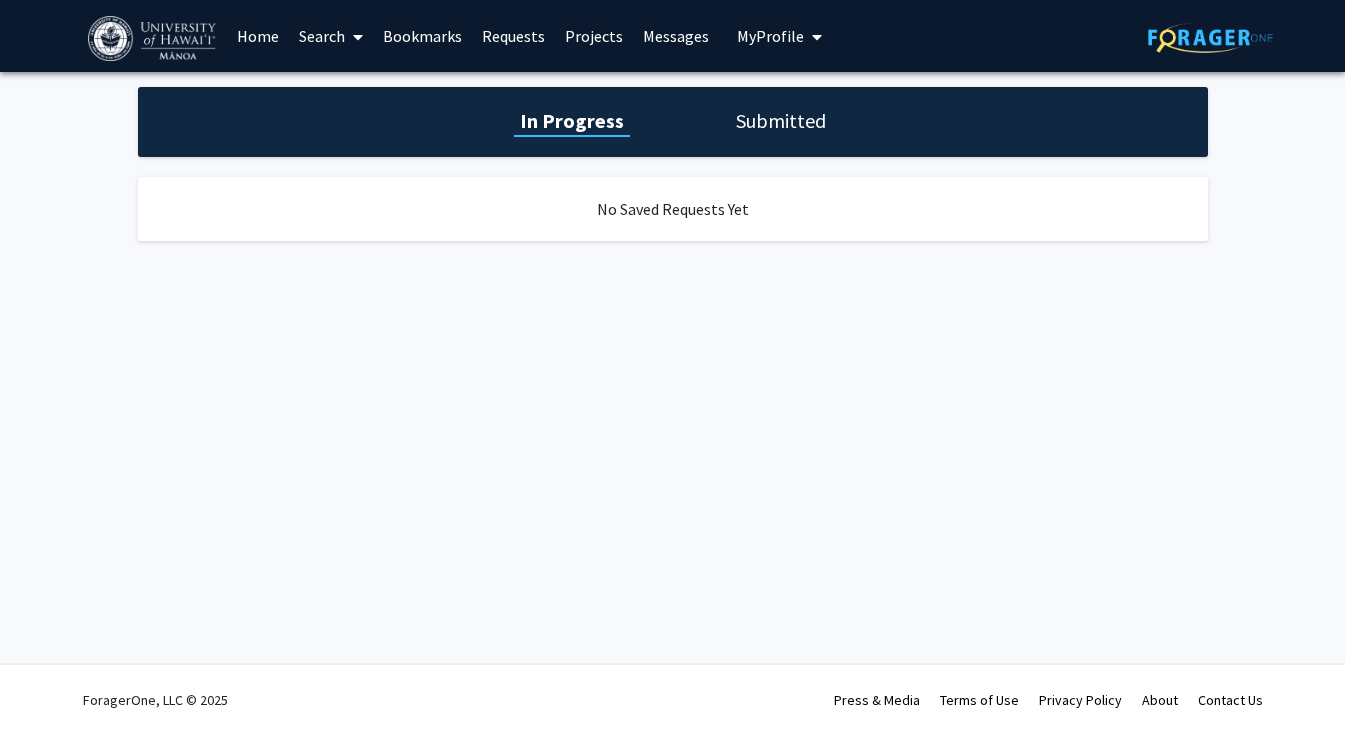 click on "Home" at bounding box center [258, 36] 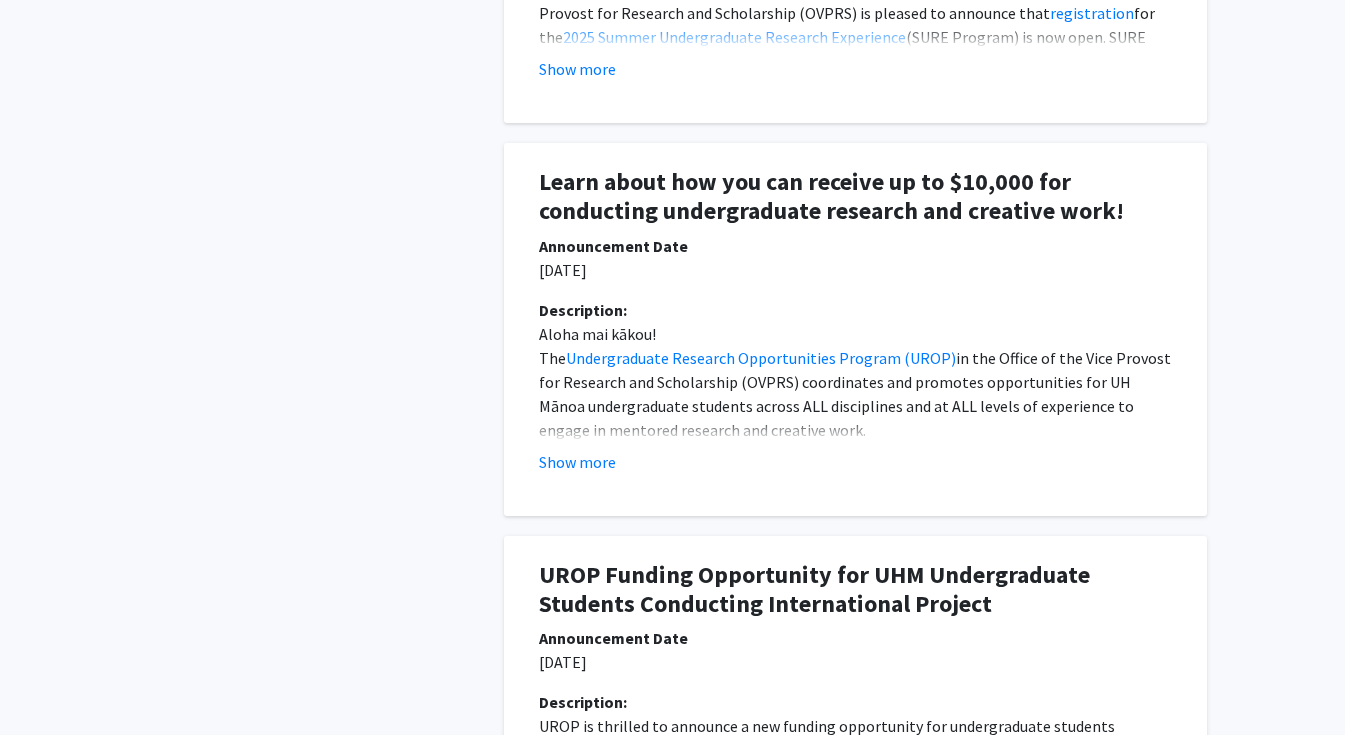 scroll, scrollTop: 1320, scrollLeft: 0, axis: vertical 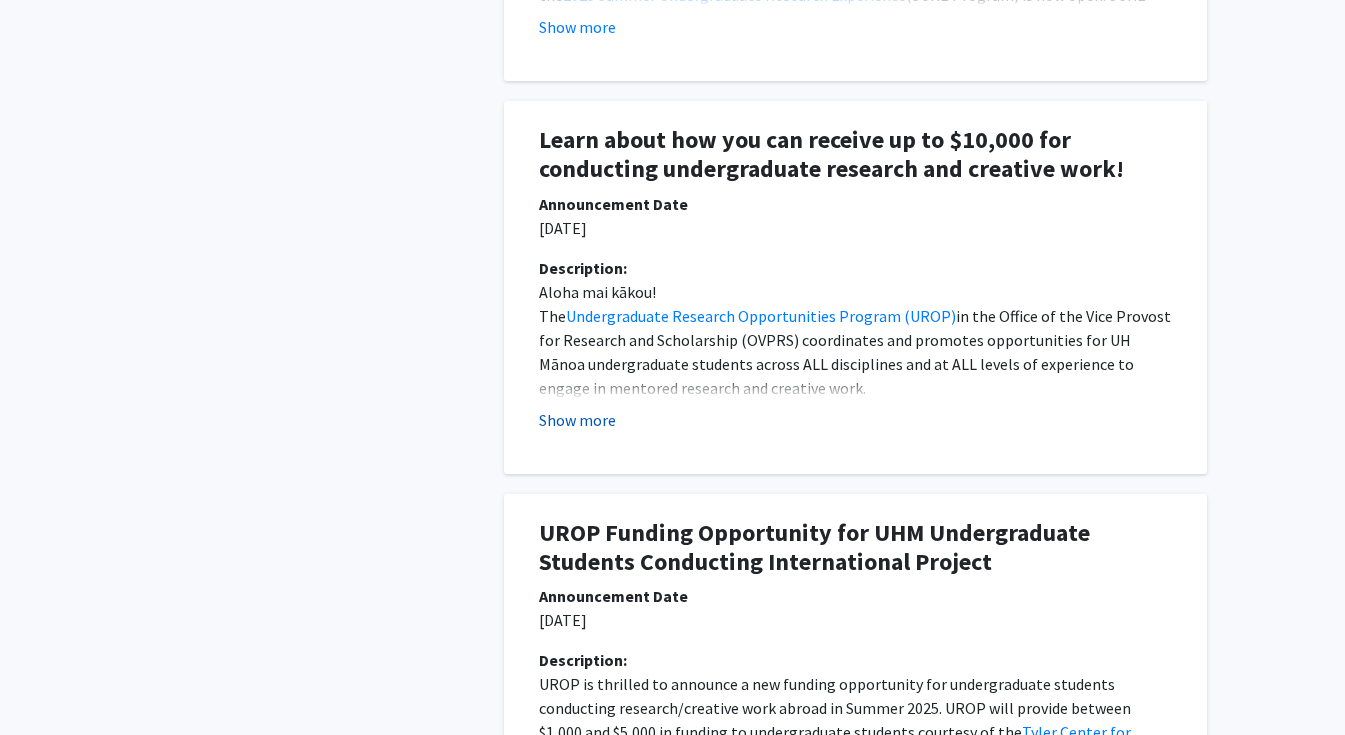 click on "Show more" 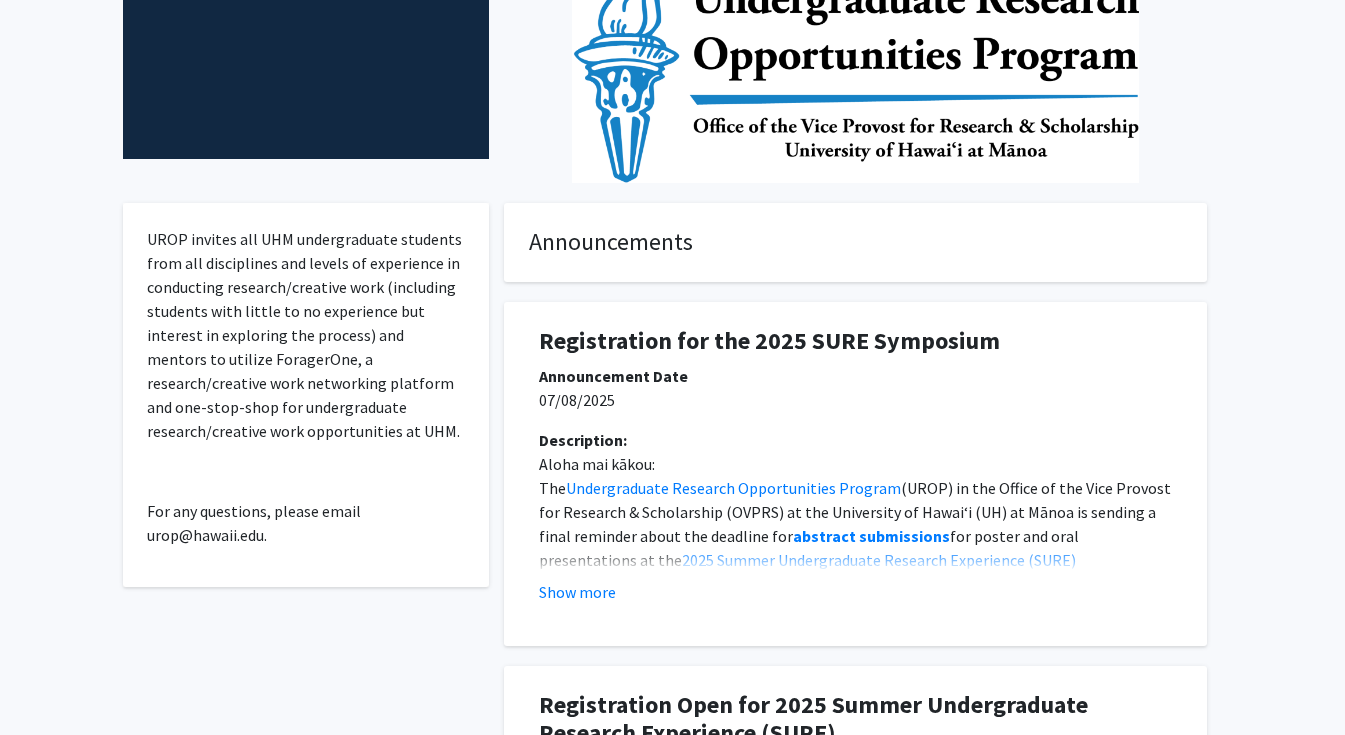scroll, scrollTop: 365, scrollLeft: 0, axis: vertical 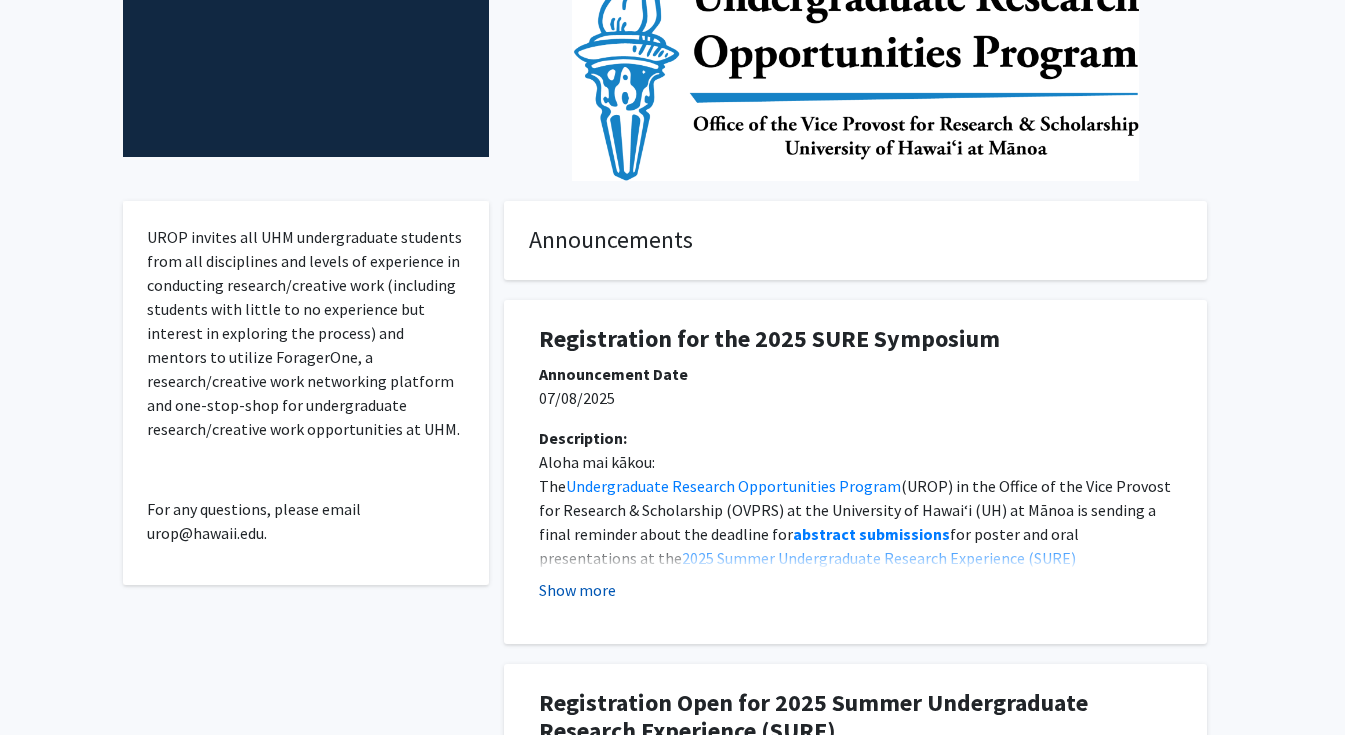click on "Show more" 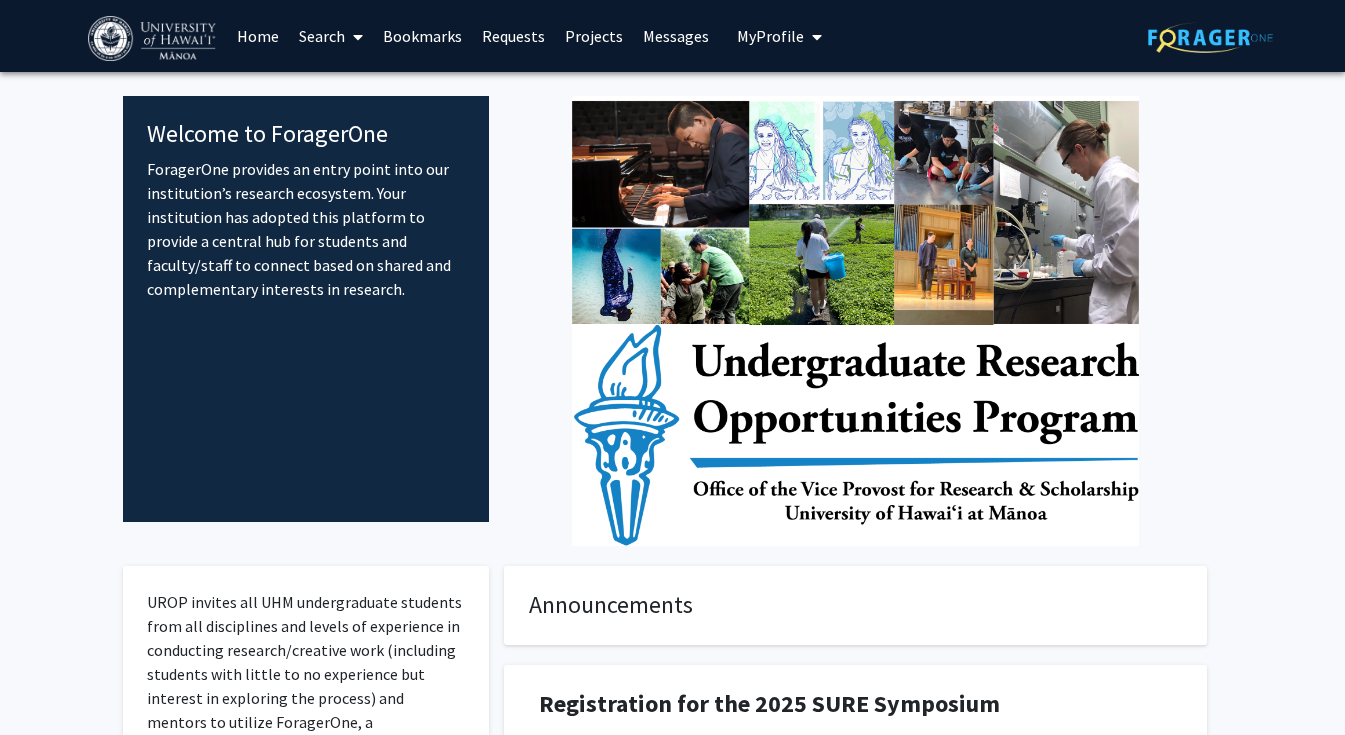 scroll, scrollTop: 0, scrollLeft: 0, axis: both 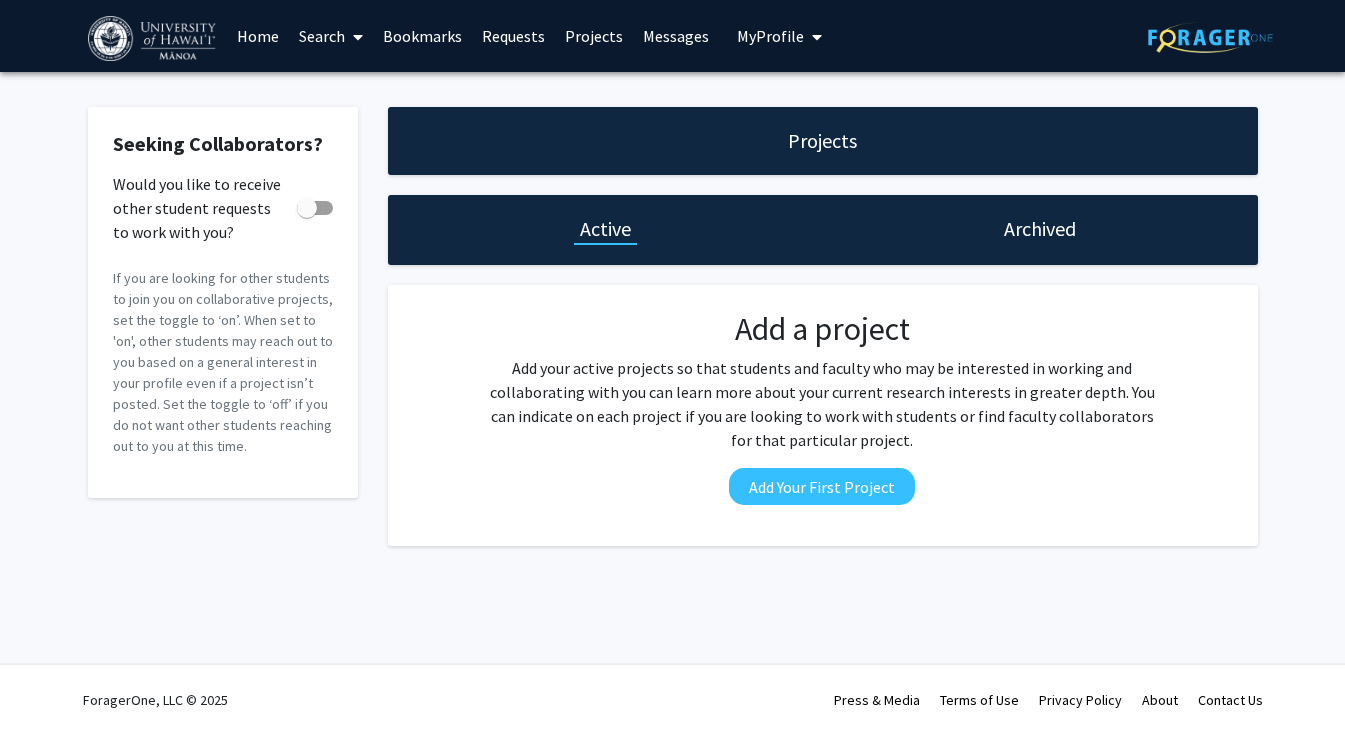 click on "Search" at bounding box center (331, 36) 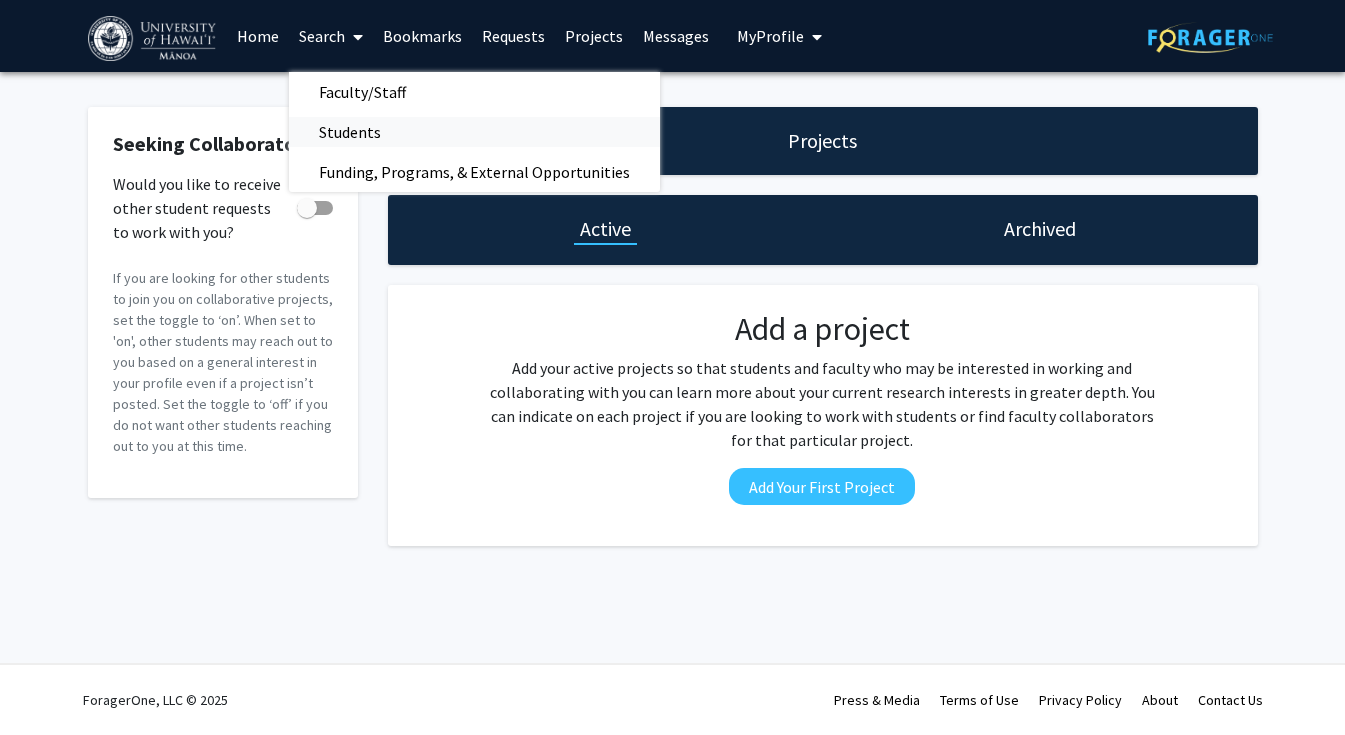 click on "Students" at bounding box center (350, 132) 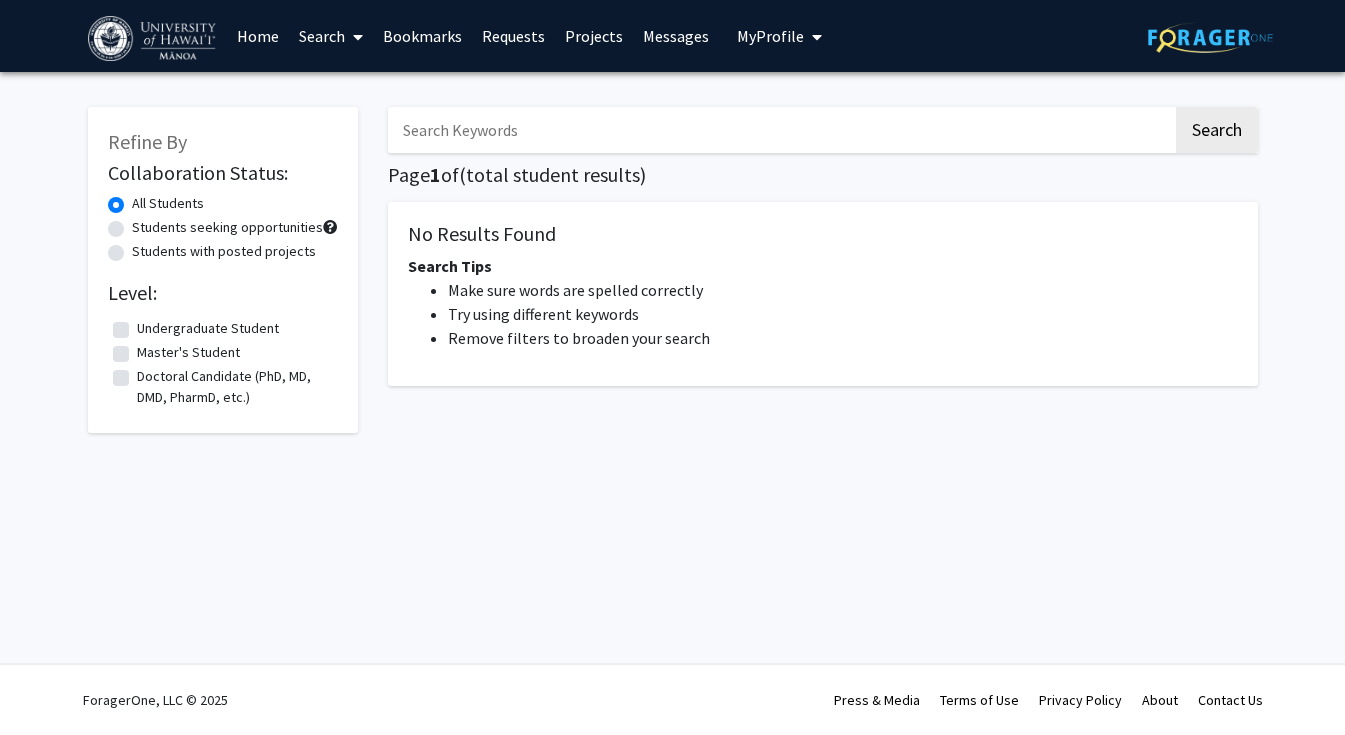 click at bounding box center [780, 130] 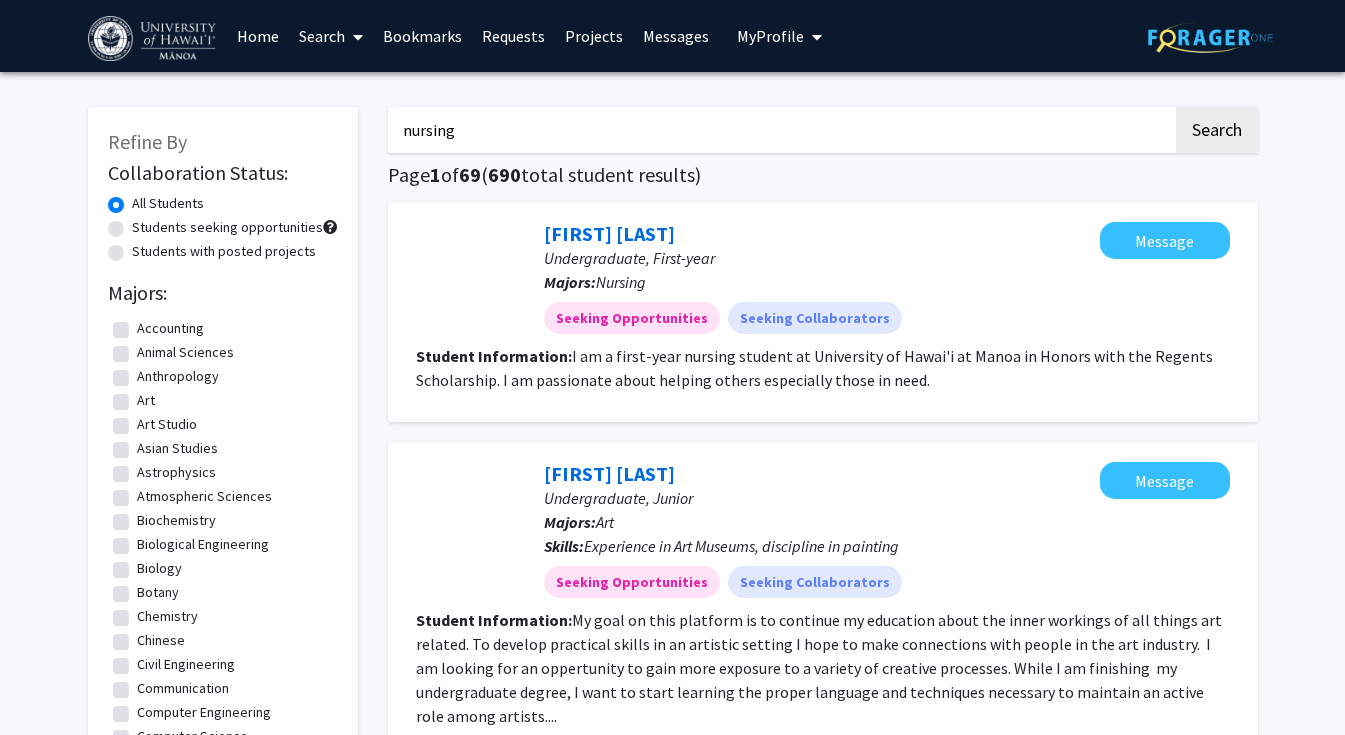type on "nursing" 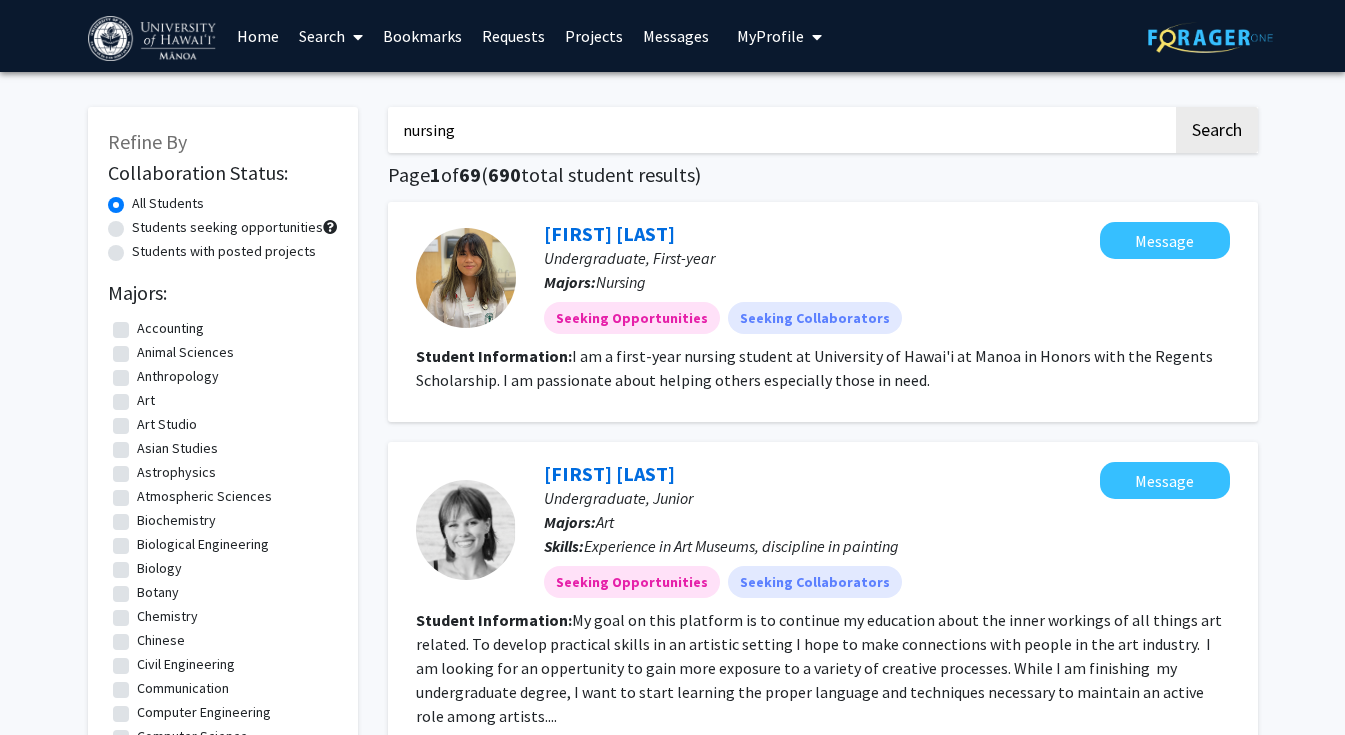 click on "Search" 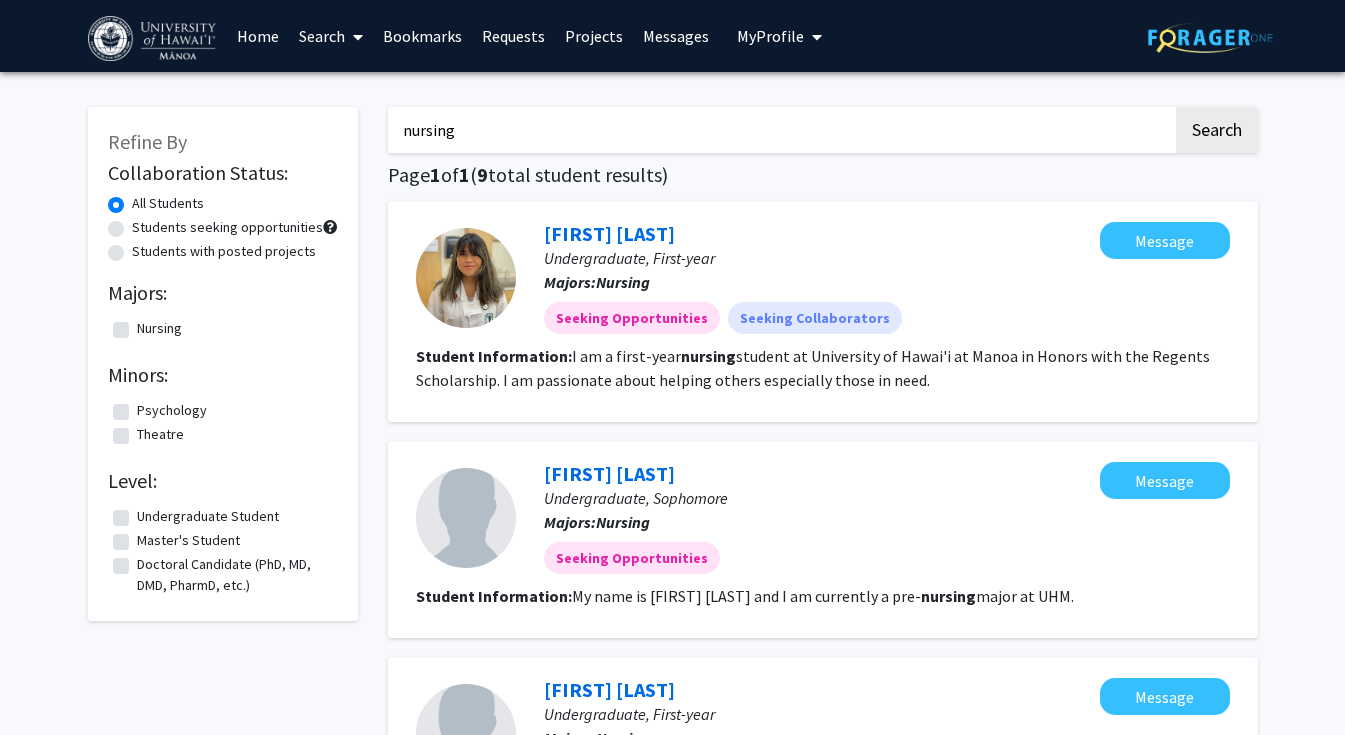 click on "My   Profile" at bounding box center (770, 36) 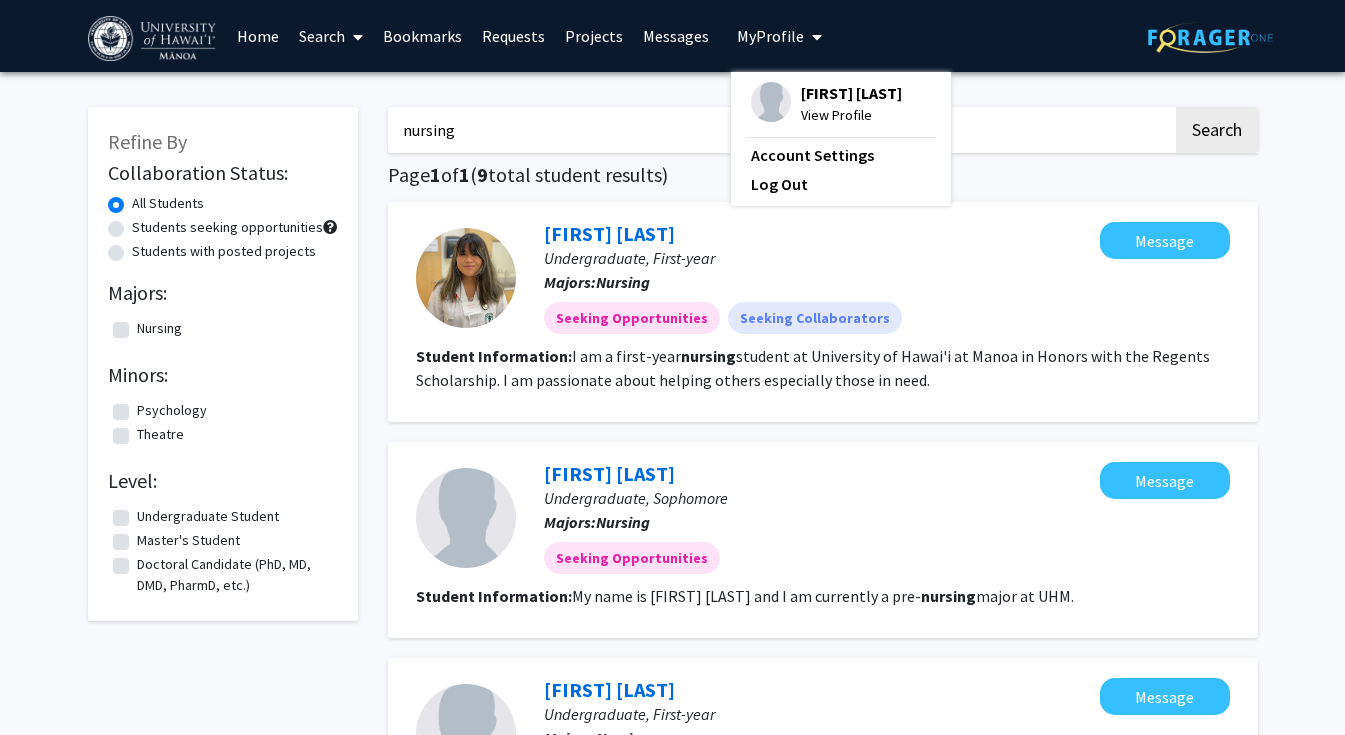 click on "My   Profile" at bounding box center (770, 36) 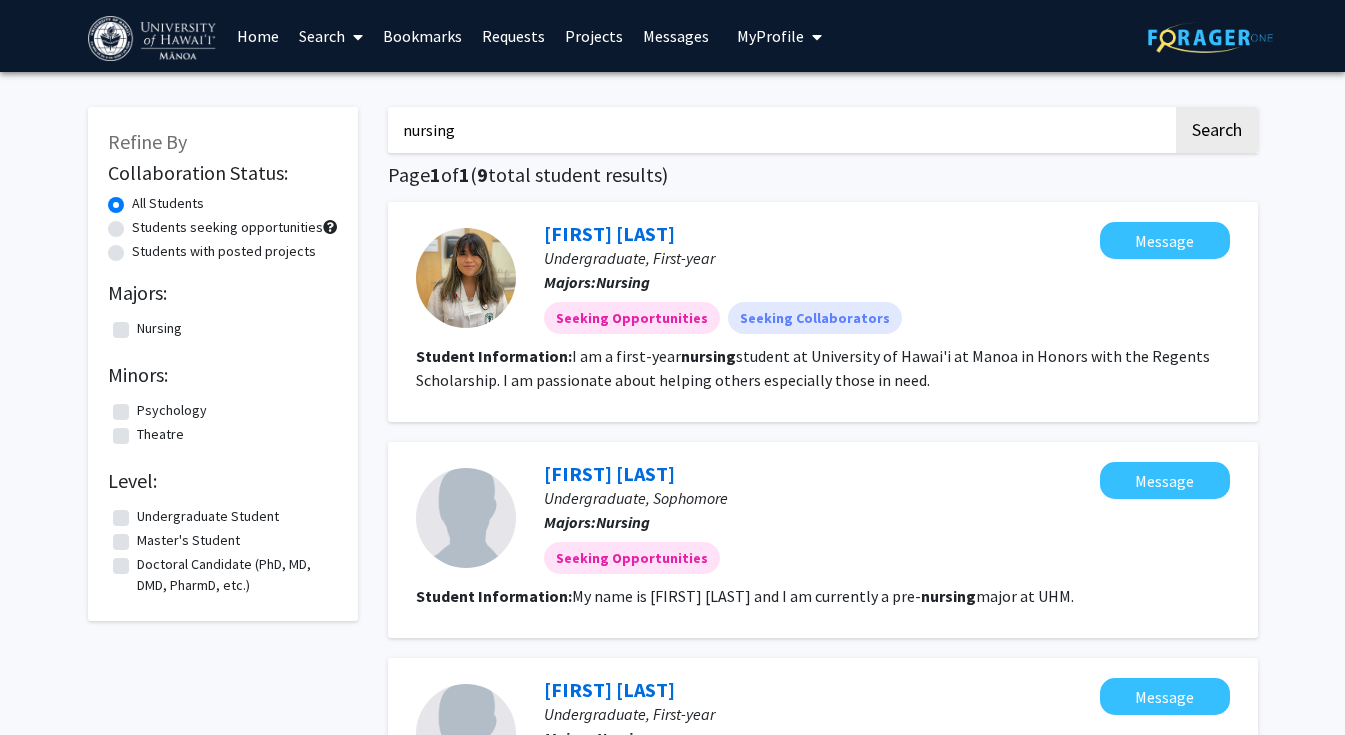 scroll, scrollTop: 0, scrollLeft: 0, axis: both 